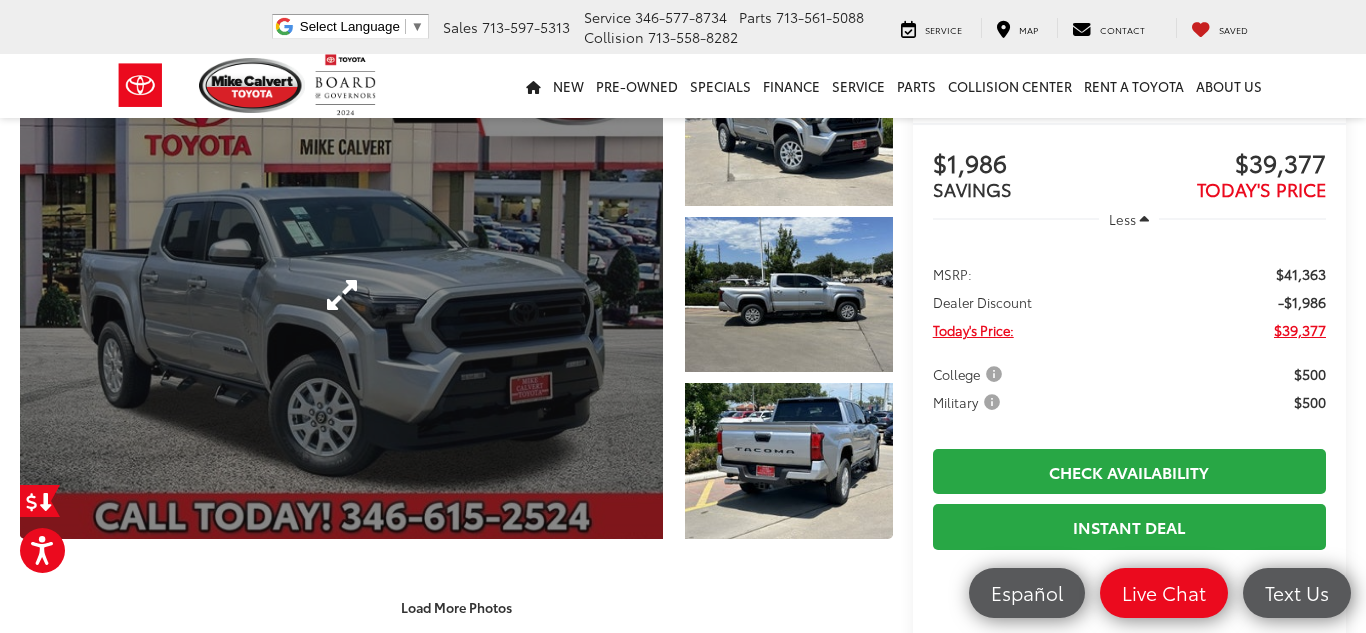 scroll, scrollTop: 130, scrollLeft: 0, axis: vertical 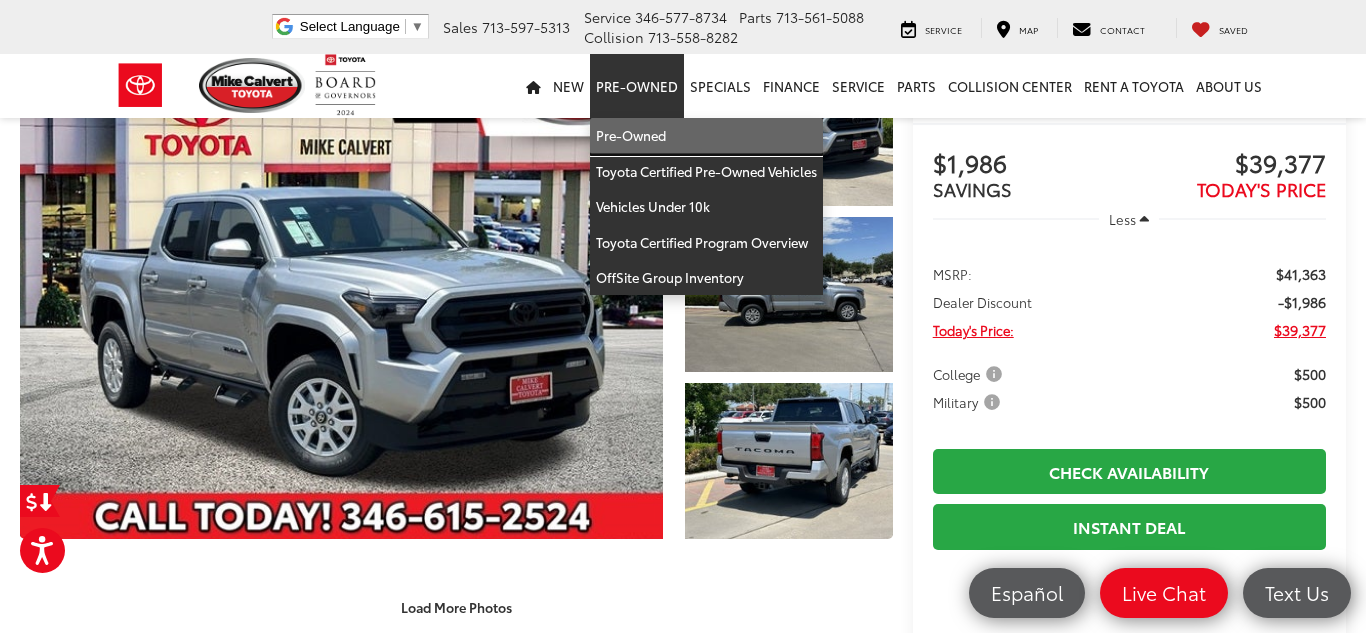 click on "Pre-Owned" at bounding box center (706, 136) 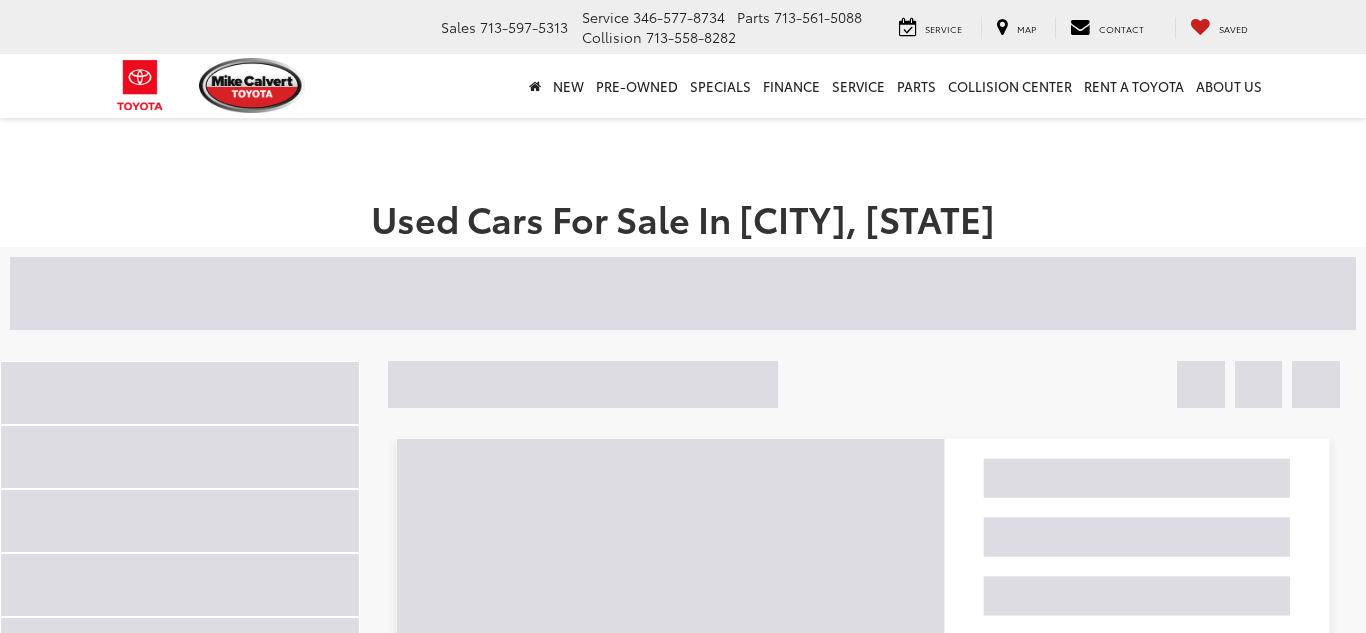 scroll, scrollTop: 0, scrollLeft: 0, axis: both 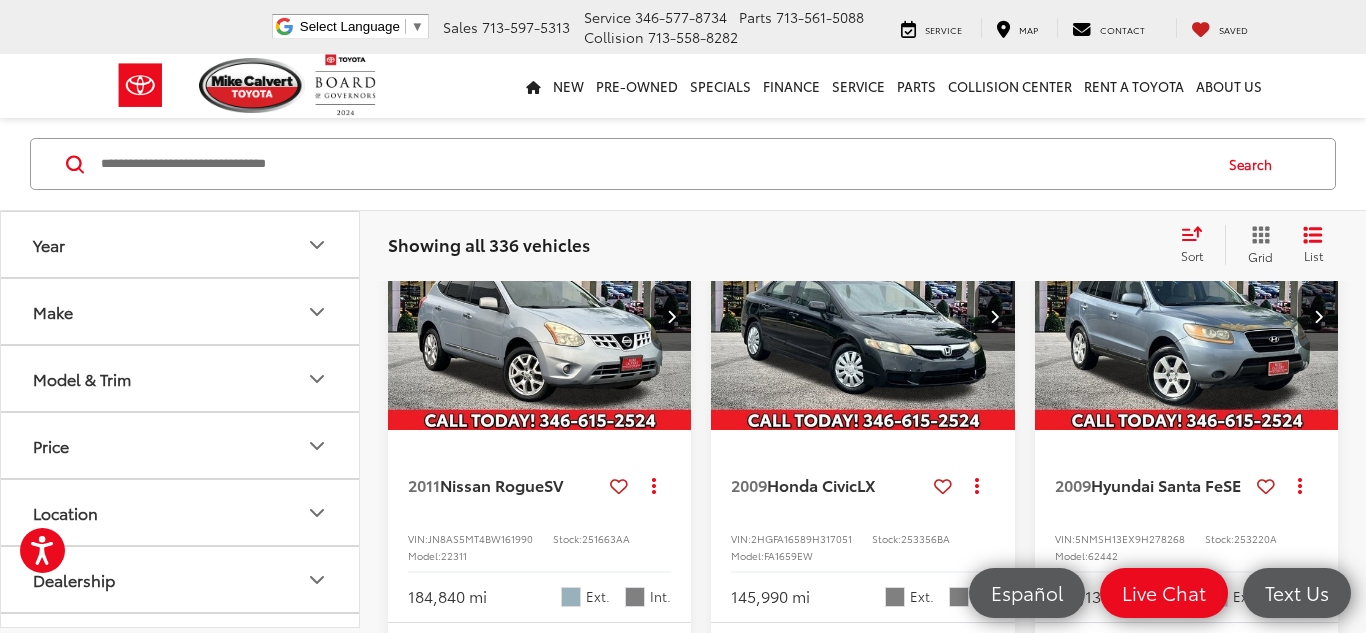 click on "Make" at bounding box center [181, 311] 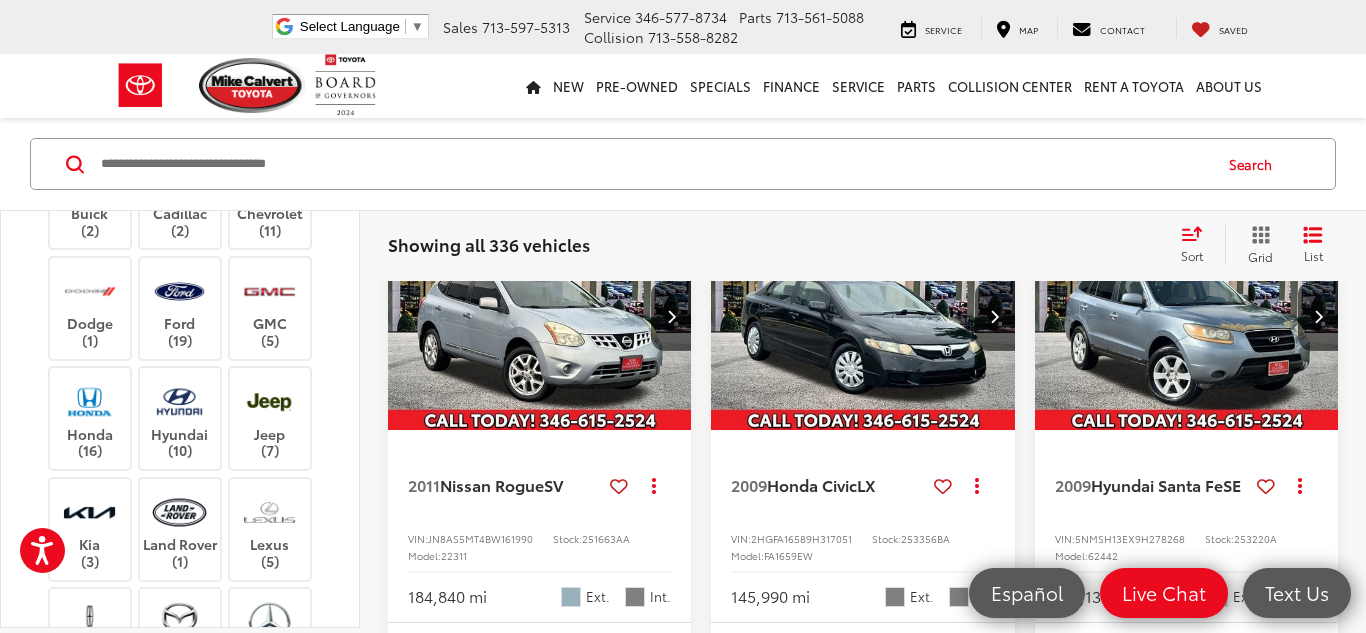 scroll, scrollTop: 220, scrollLeft: 0, axis: vertical 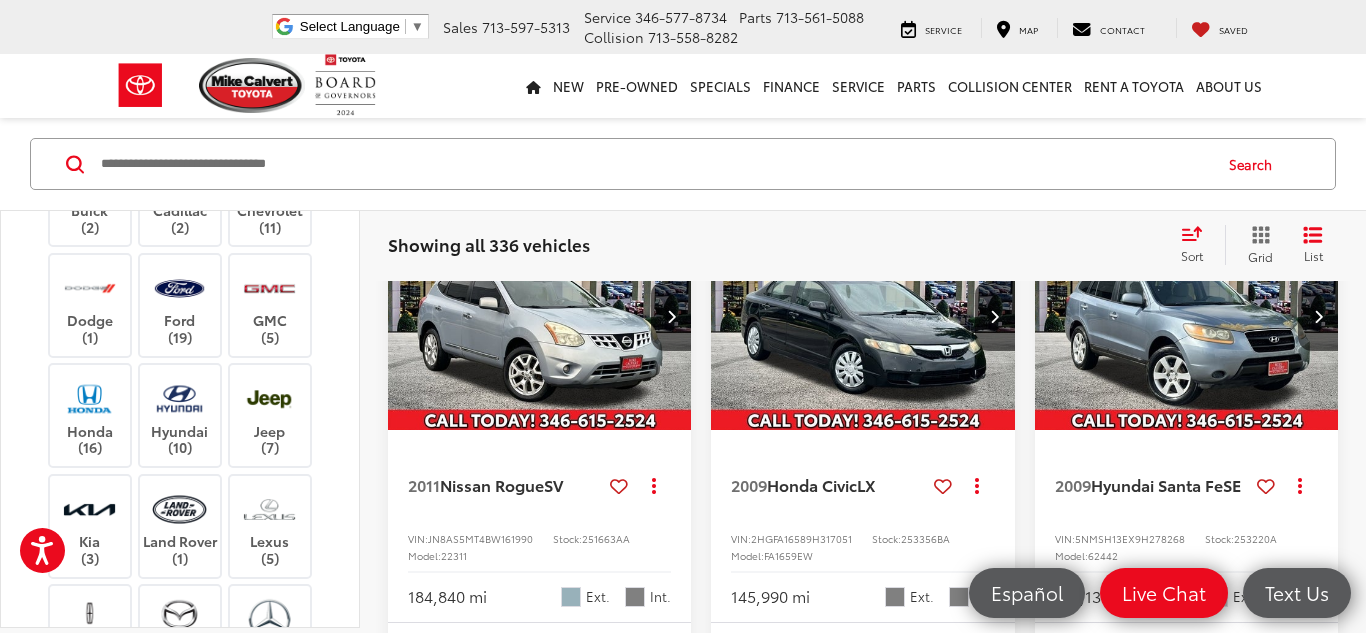 click on "Cadillac   (2)" at bounding box center (180, 219) 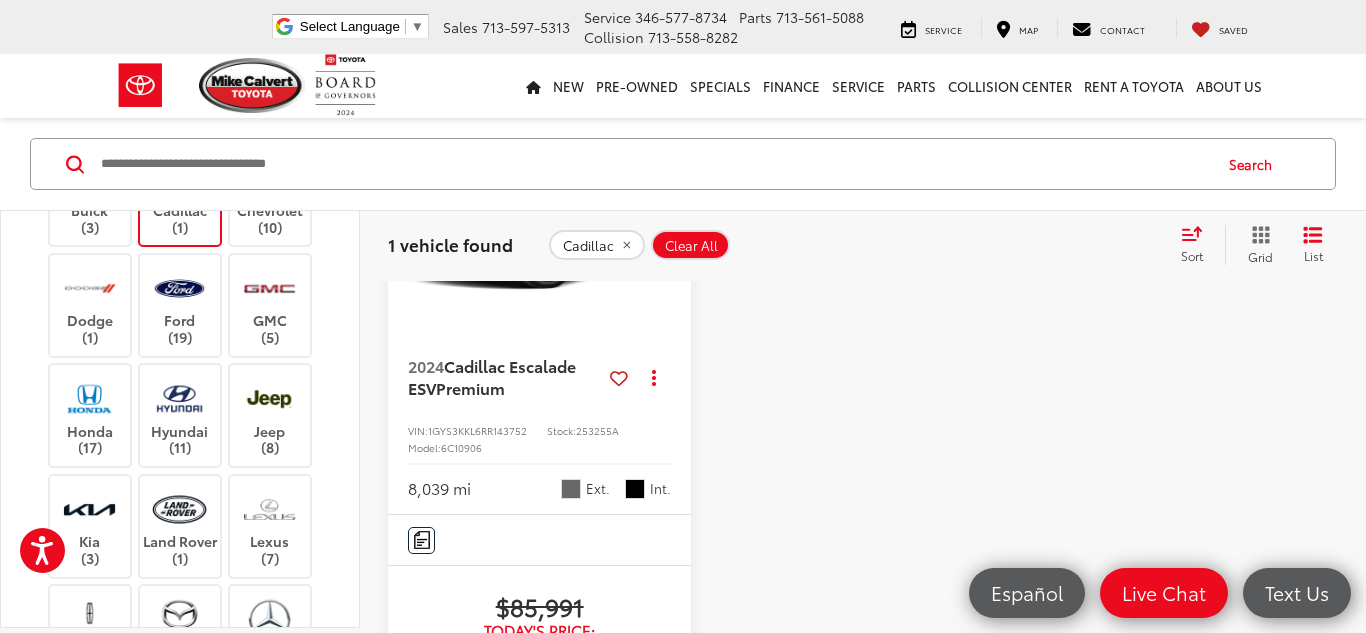 scroll, scrollTop: 313, scrollLeft: 0, axis: vertical 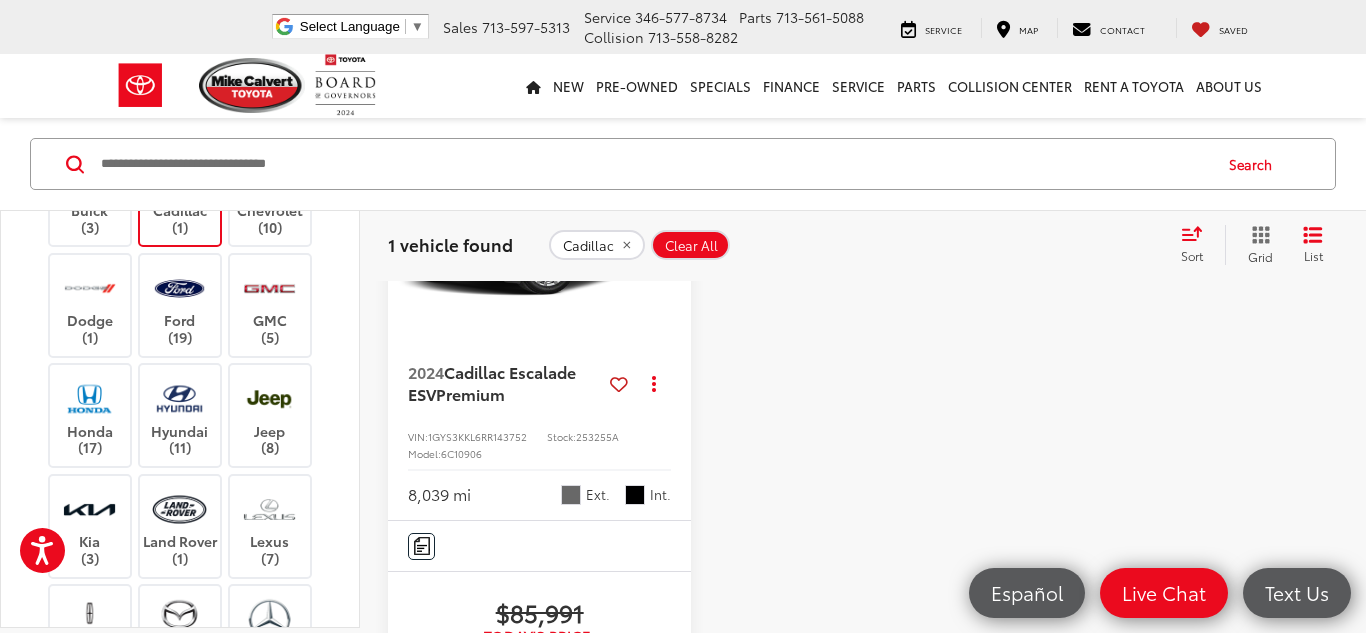 click at bounding box center (180, 202) 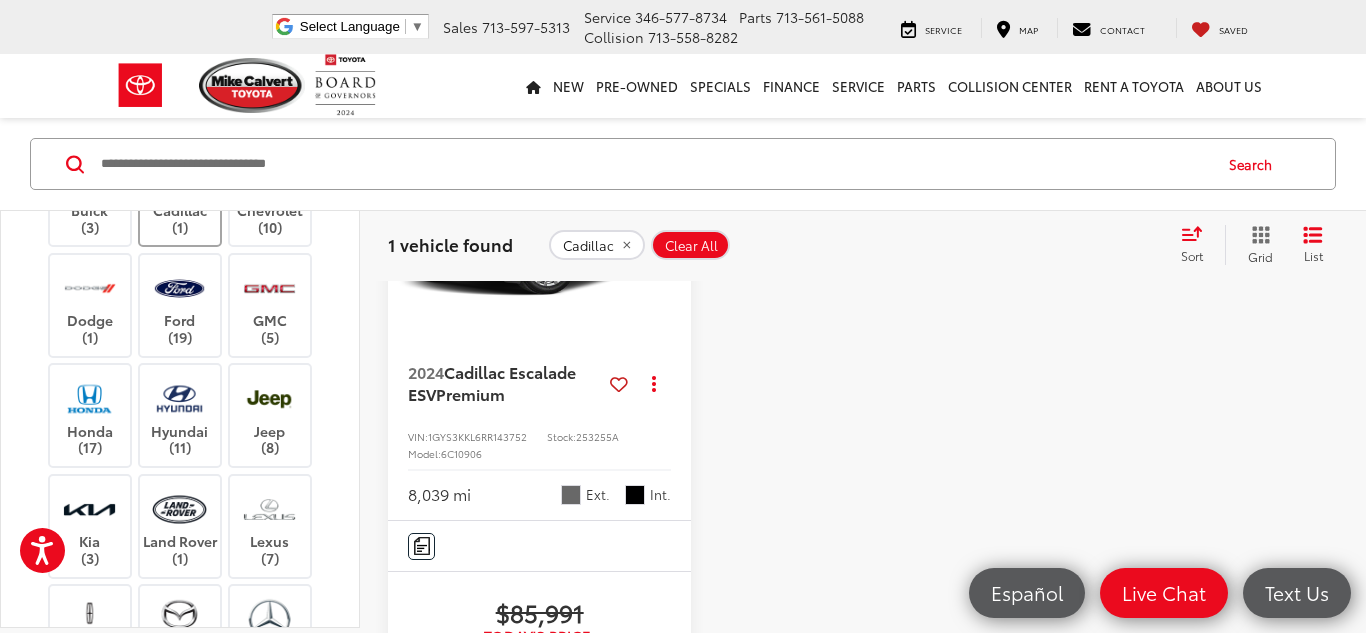 scroll, scrollTop: 129, scrollLeft: 0, axis: vertical 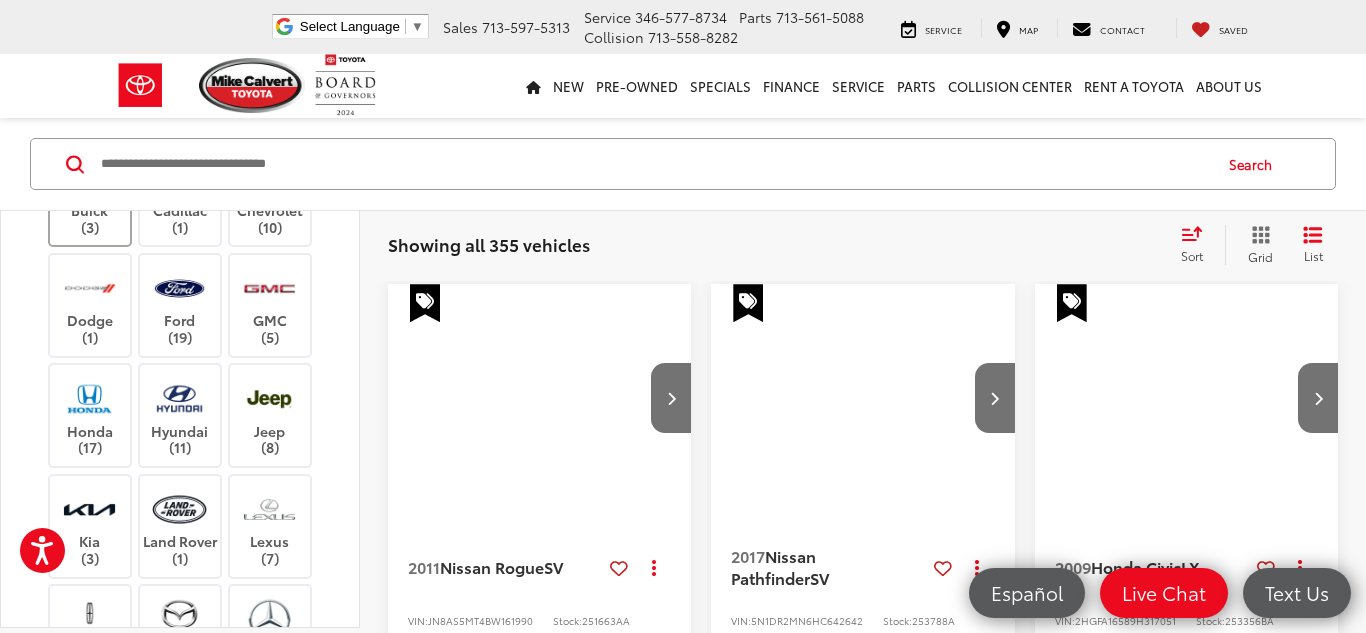 click at bounding box center (90, 202) 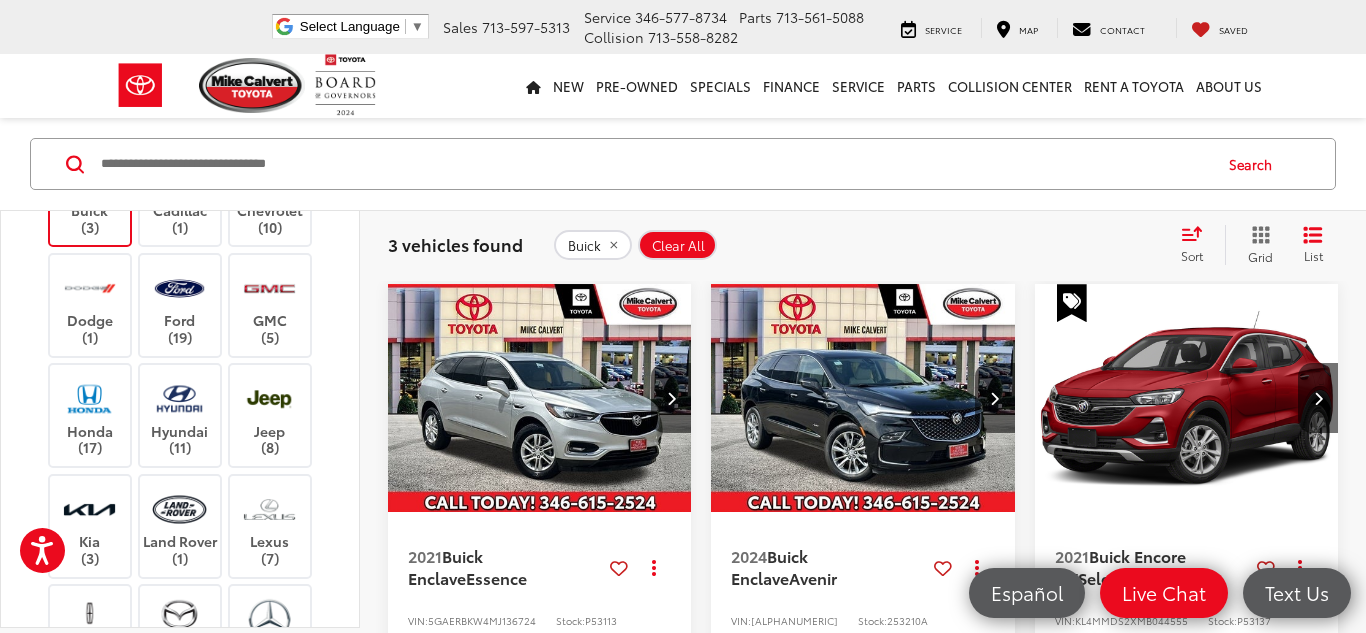 click at bounding box center (90, 202) 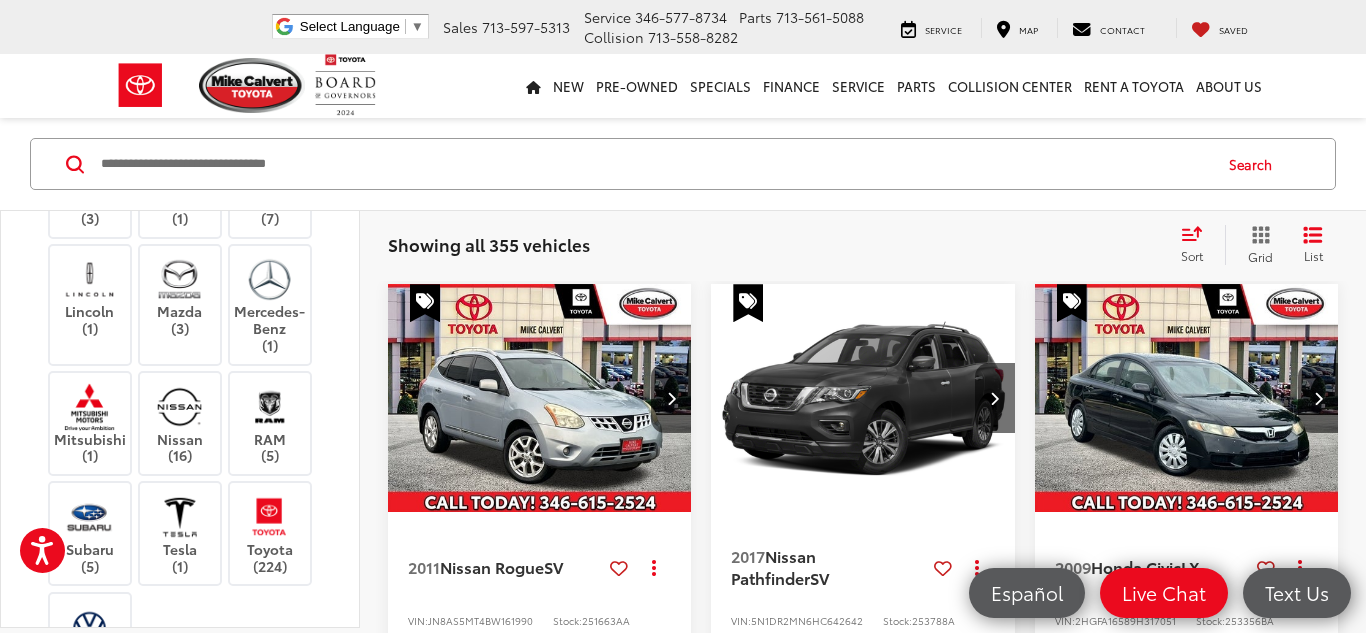 scroll, scrollTop: 562, scrollLeft: 0, axis: vertical 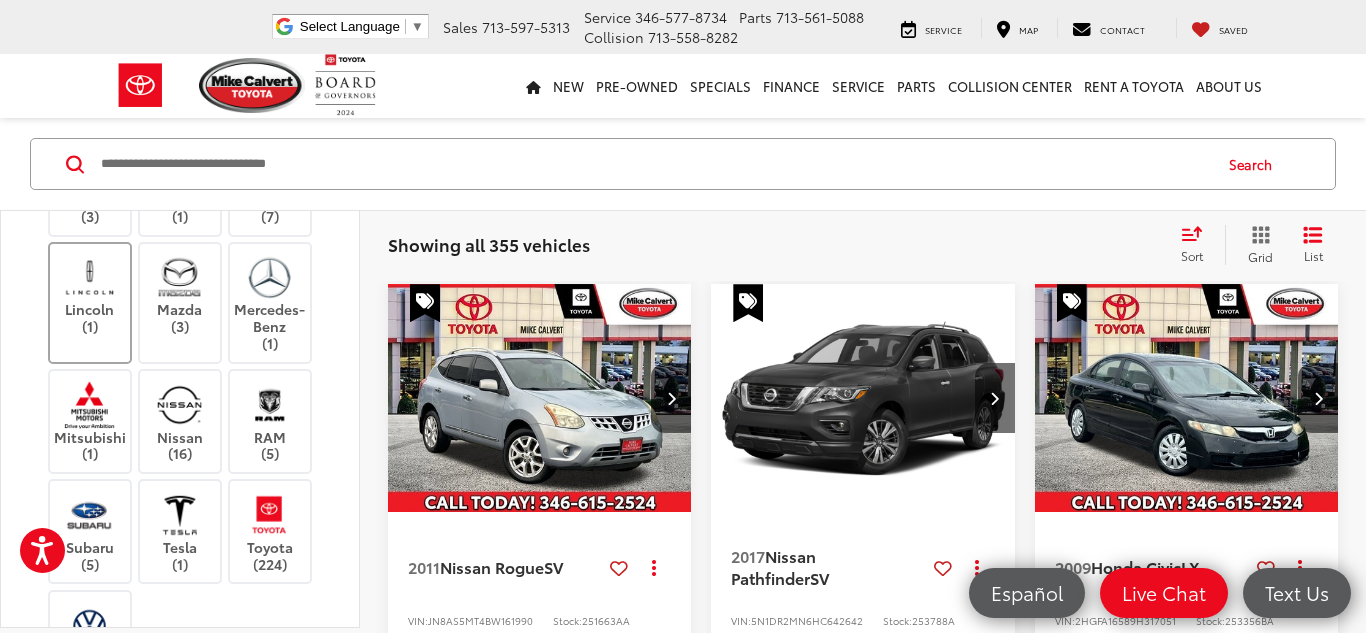click on "Lincoln   (1)" at bounding box center (90, 294) 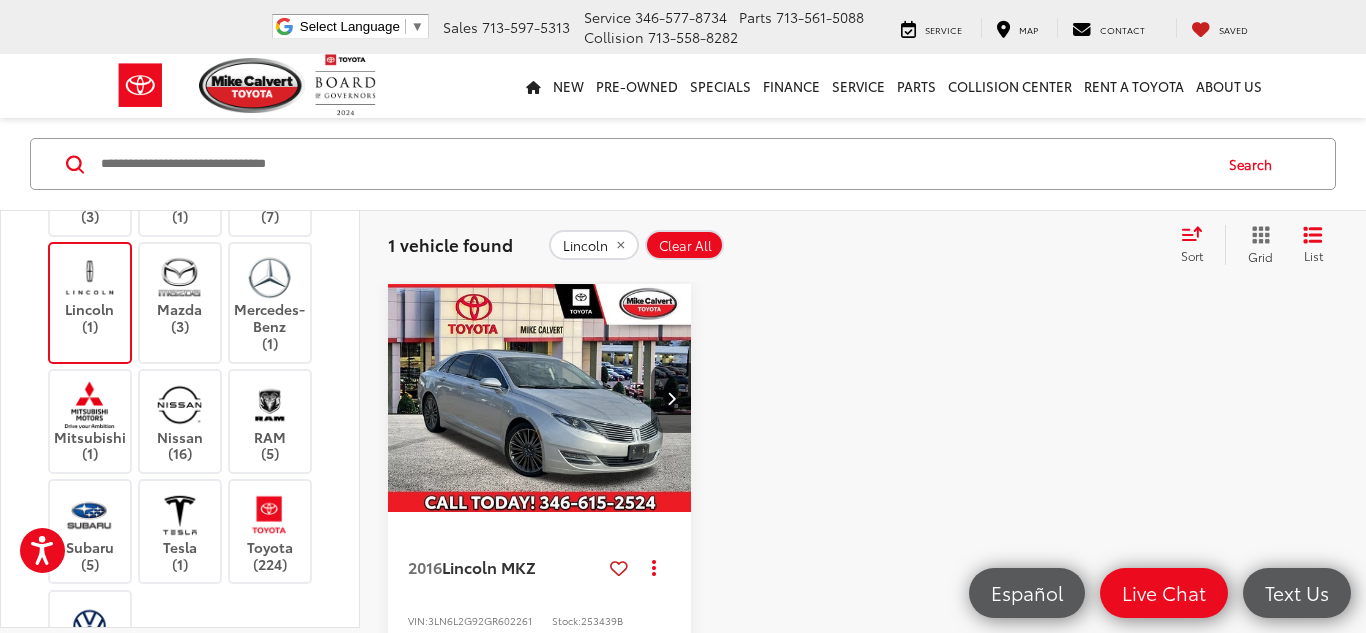 click on "Lincoln   (1)" at bounding box center (90, 294) 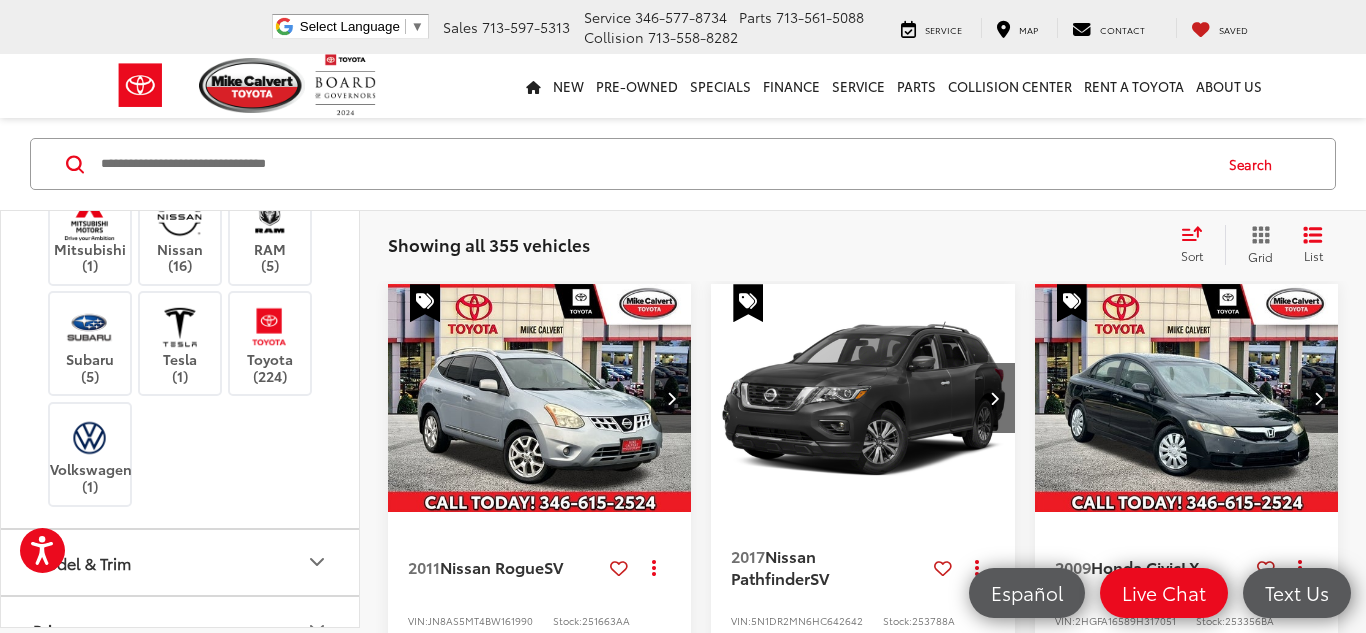scroll, scrollTop: 759, scrollLeft: 0, axis: vertical 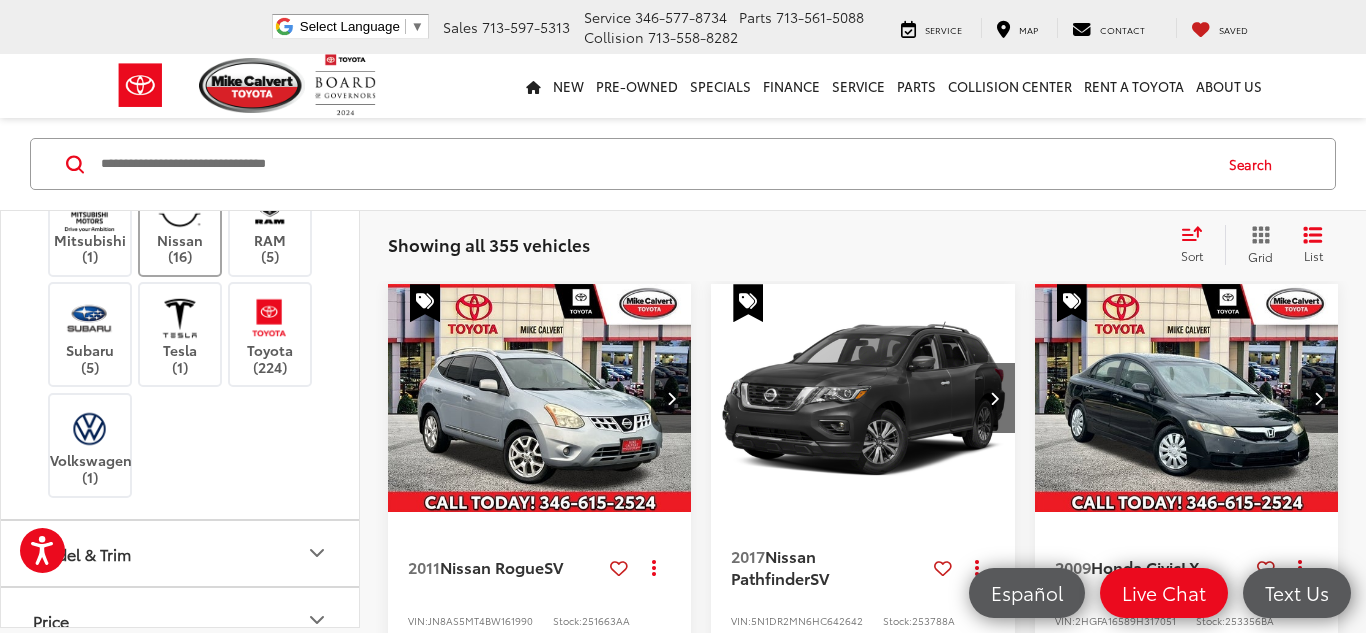 click at bounding box center (179, 207) 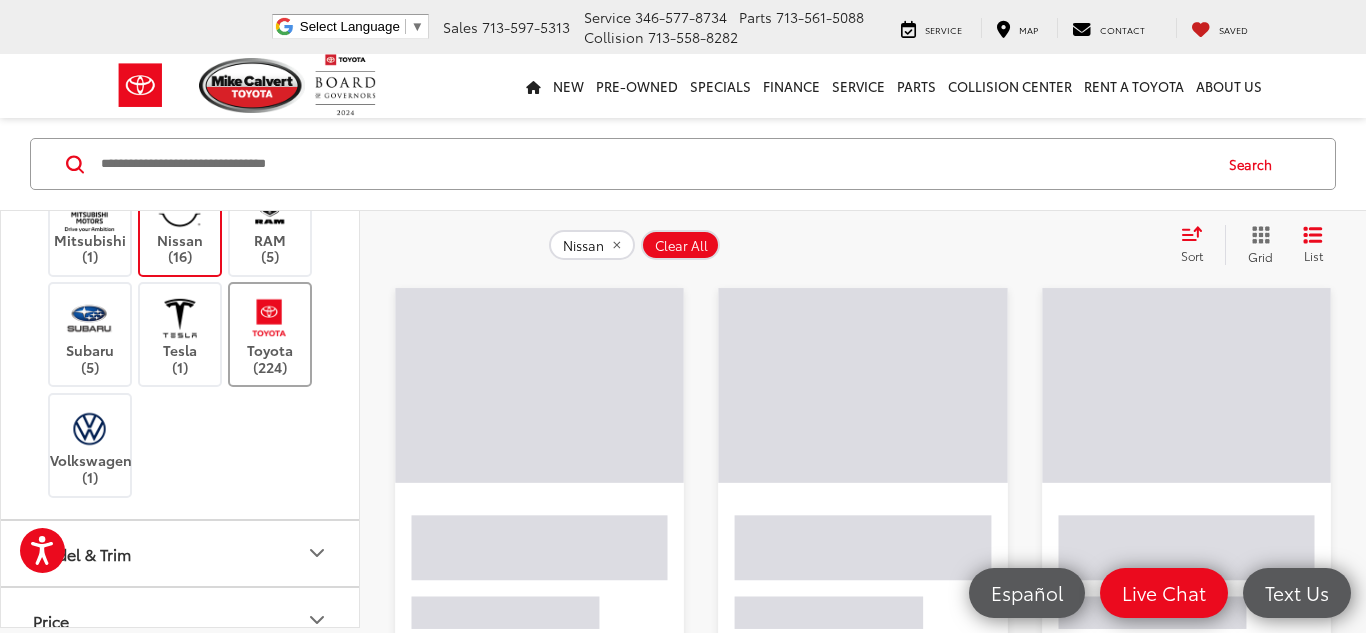 click at bounding box center [269, 317] 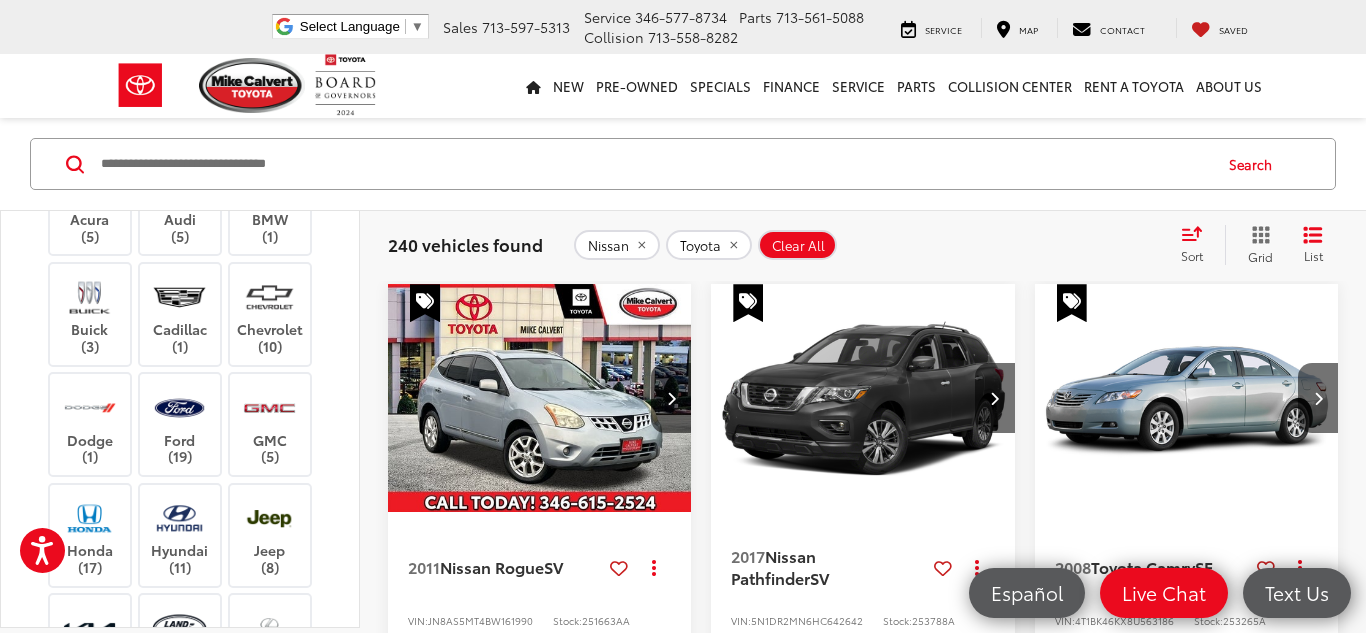 scroll, scrollTop: 0, scrollLeft: 0, axis: both 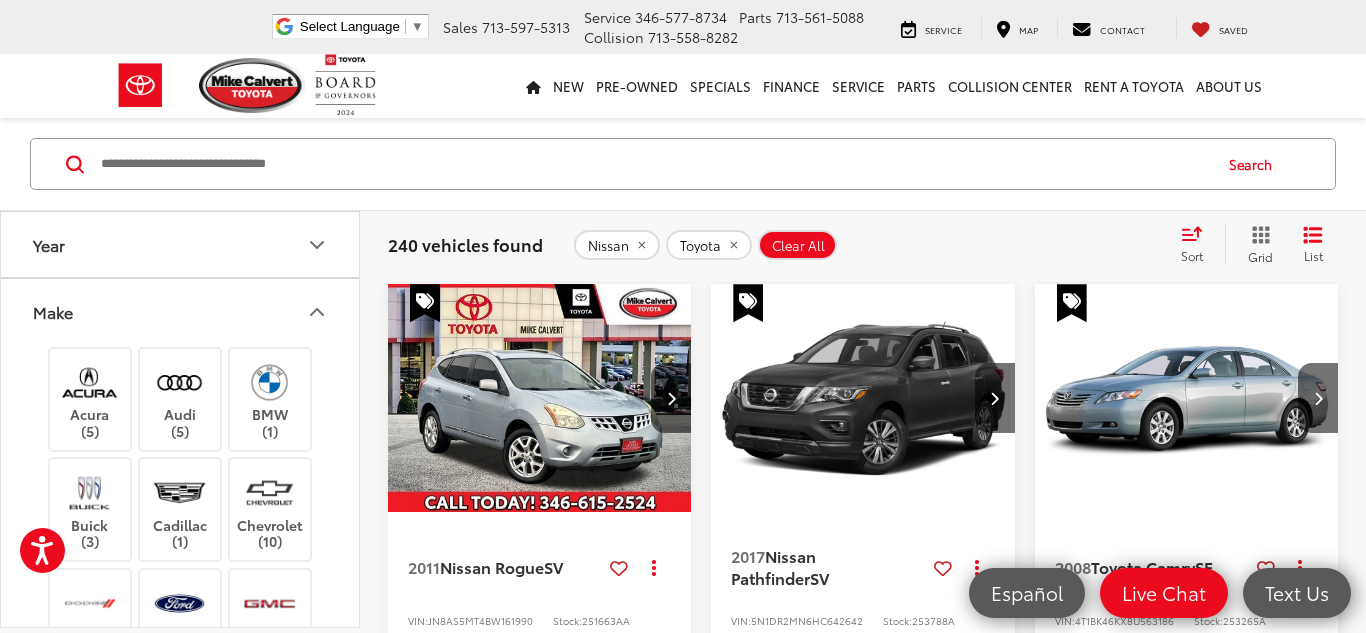 click on "Make" at bounding box center [181, 311] 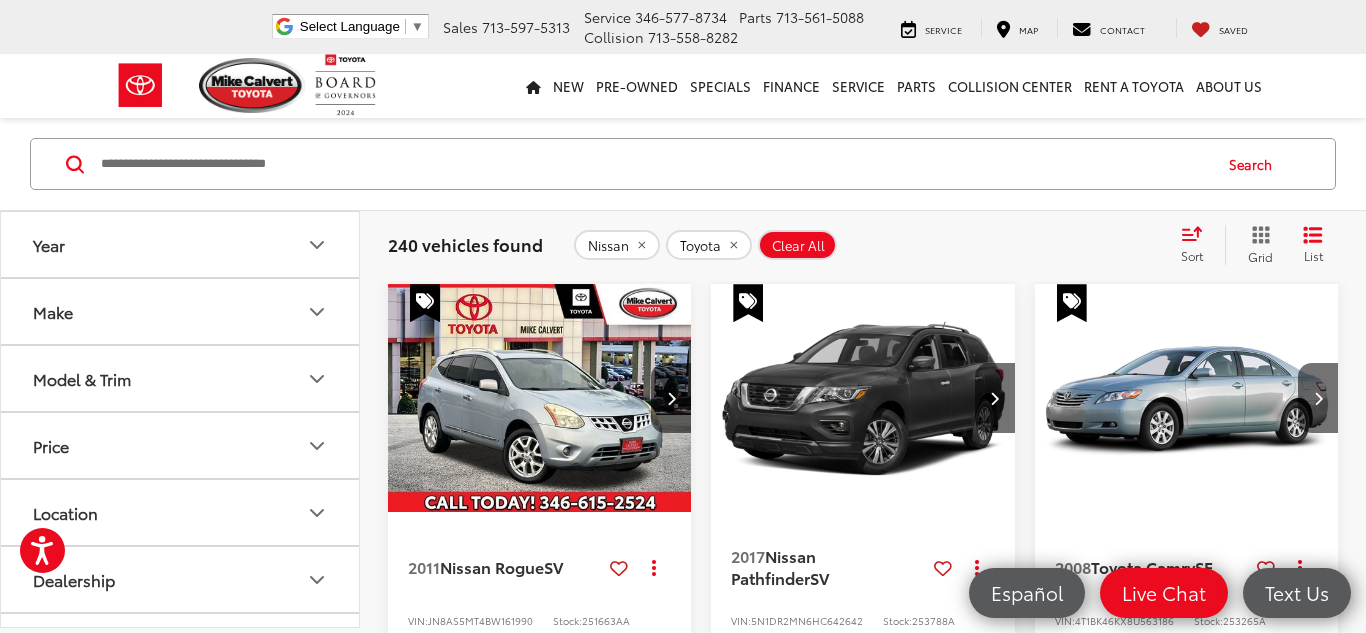 click on "Make" at bounding box center [181, 311] 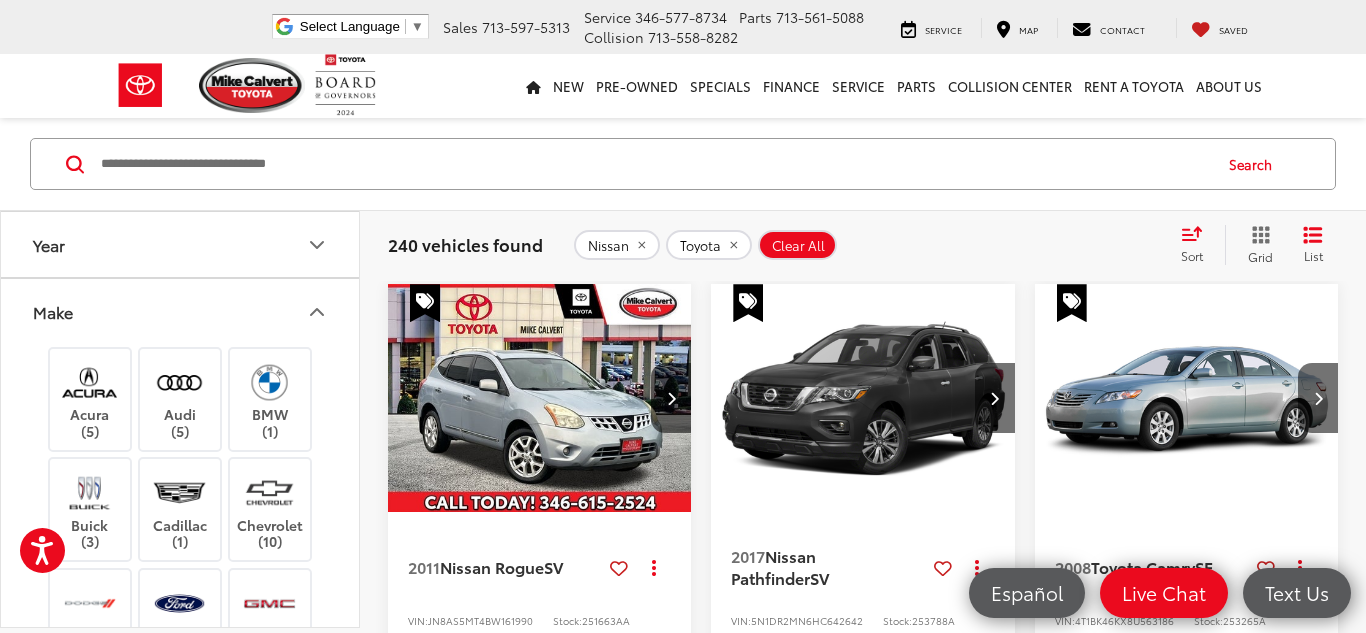 click on "Make" at bounding box center (181, 311) 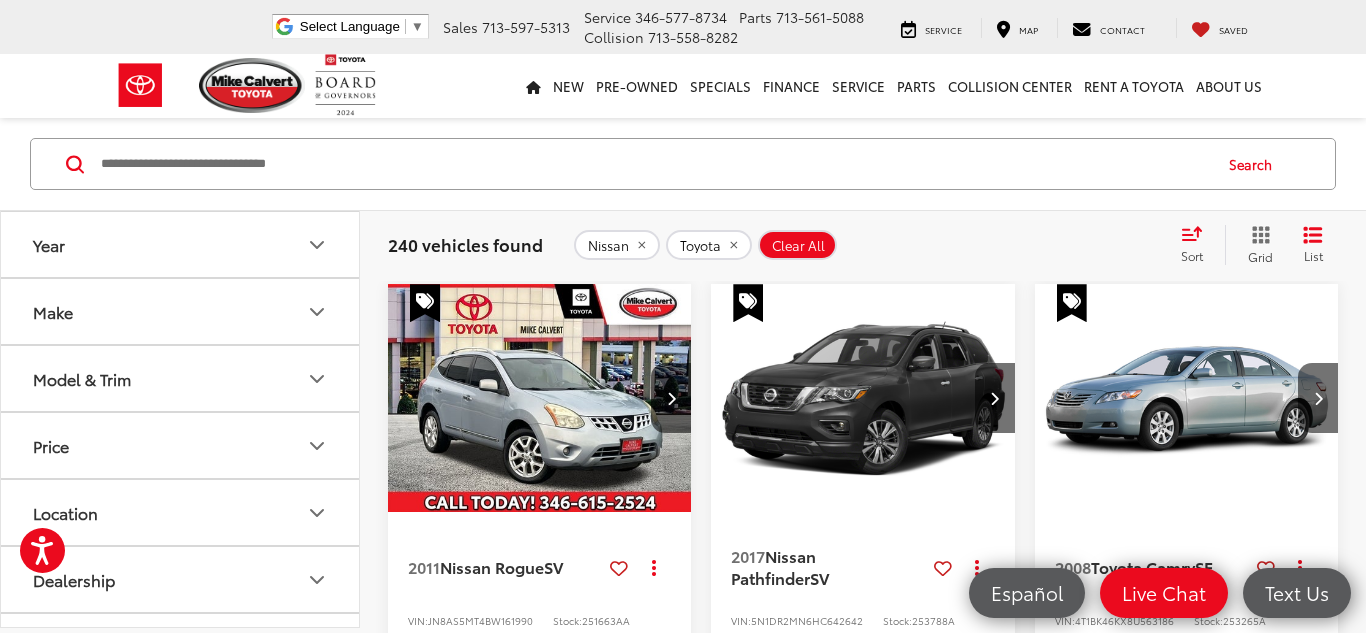 click on "Model & Trim" at bounding box center [181, 378] 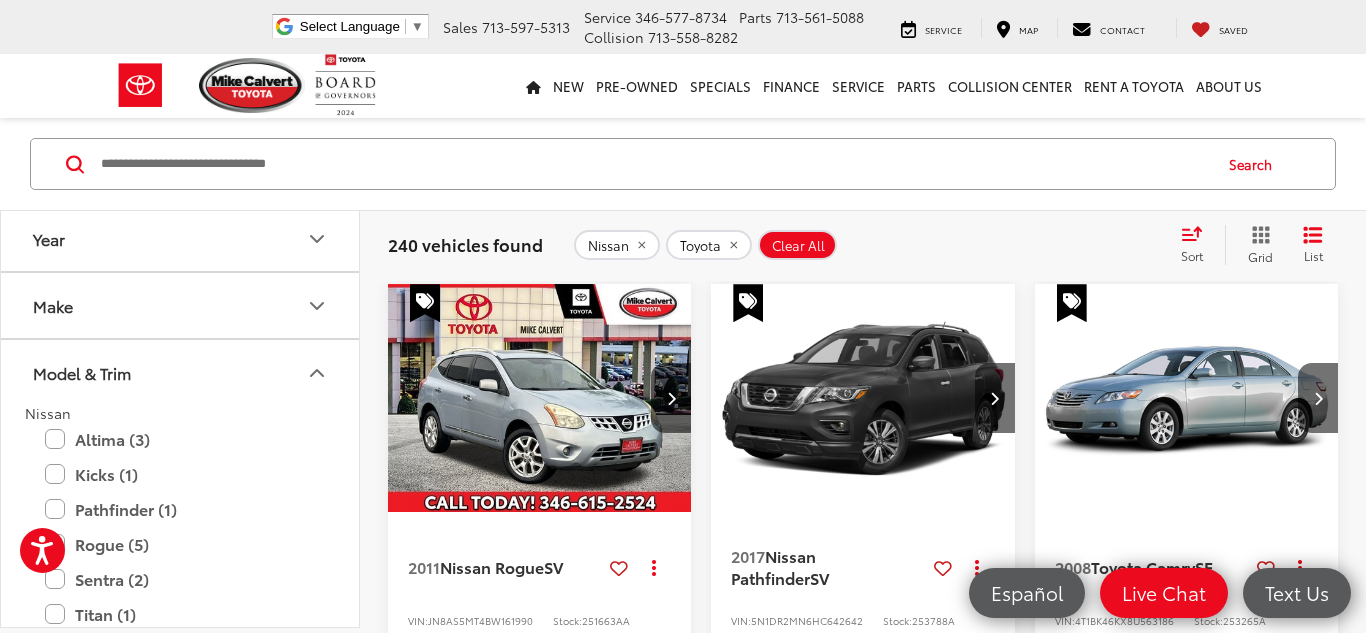 scroll, scrollTop: 3, scrollLeft: 0, axis: vertical 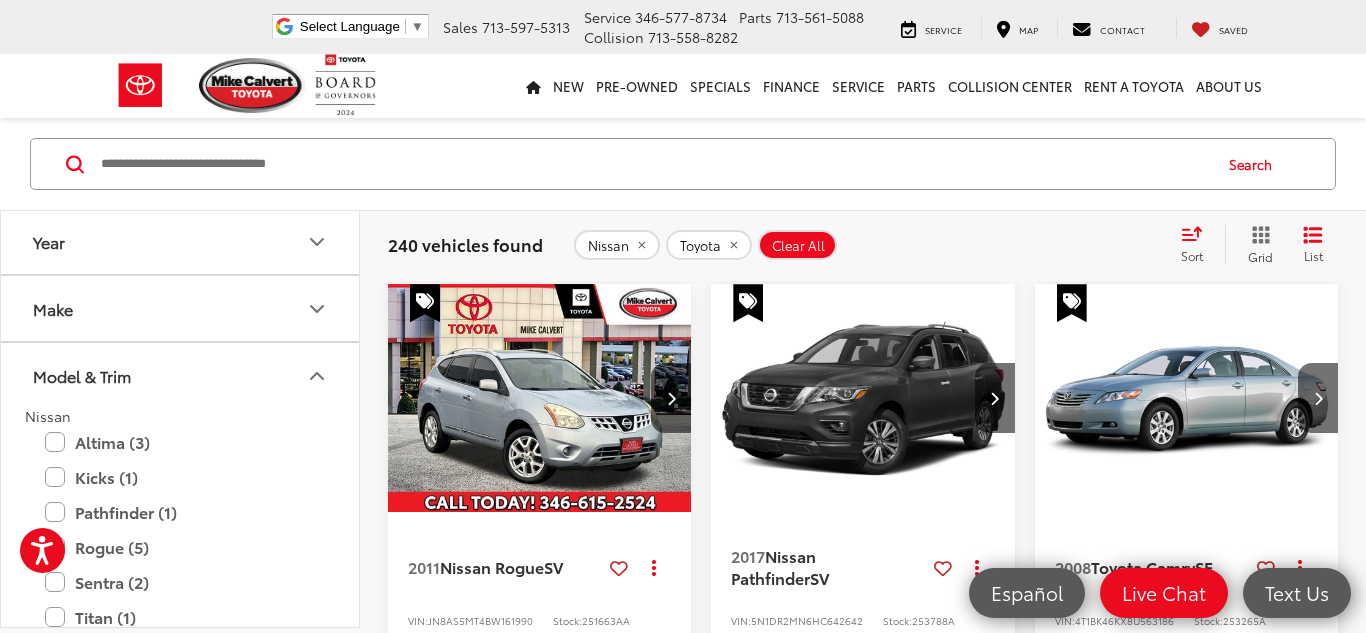 click on "Make" at bounding box center [181, 308] 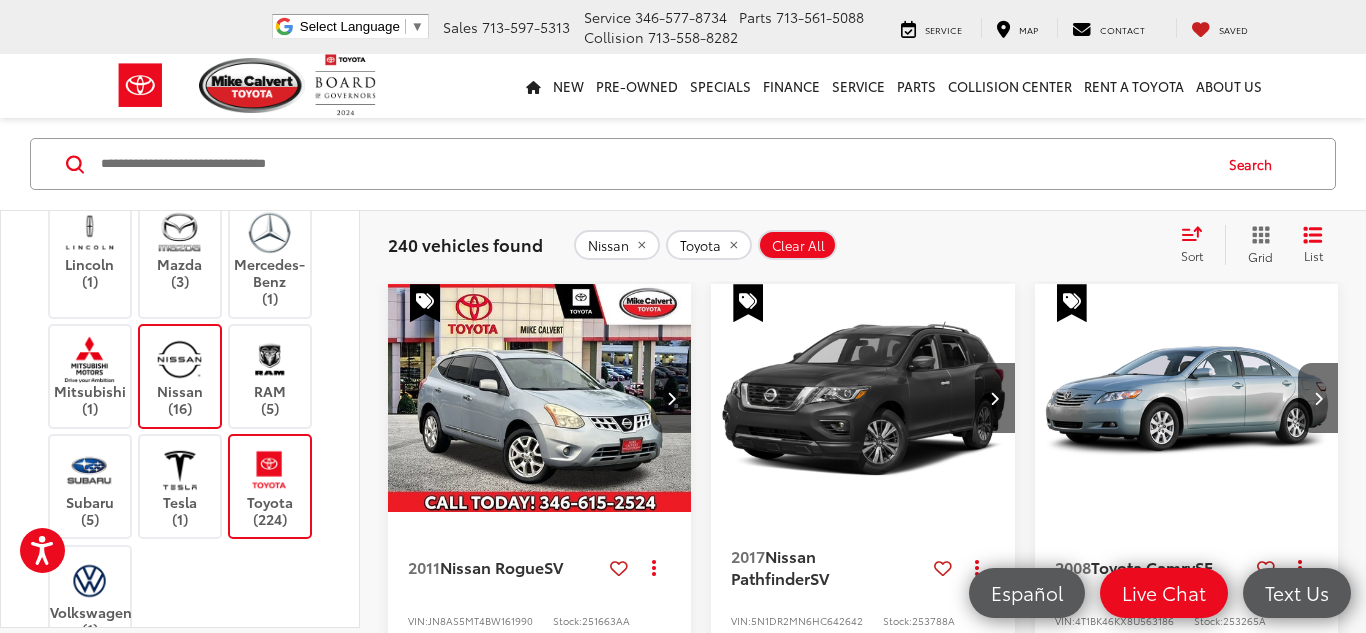 scroll, scrollTop: 708, scrollLeft: 0, axis: vertical 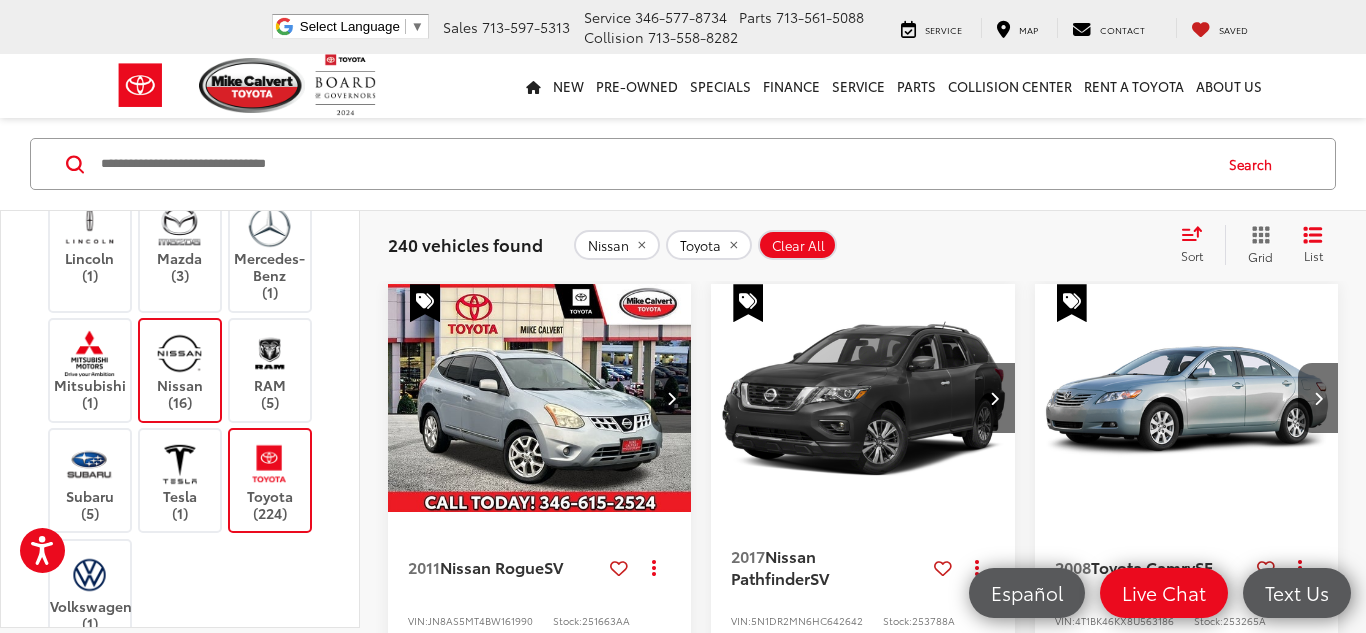 click at bounding box center (179, 353) 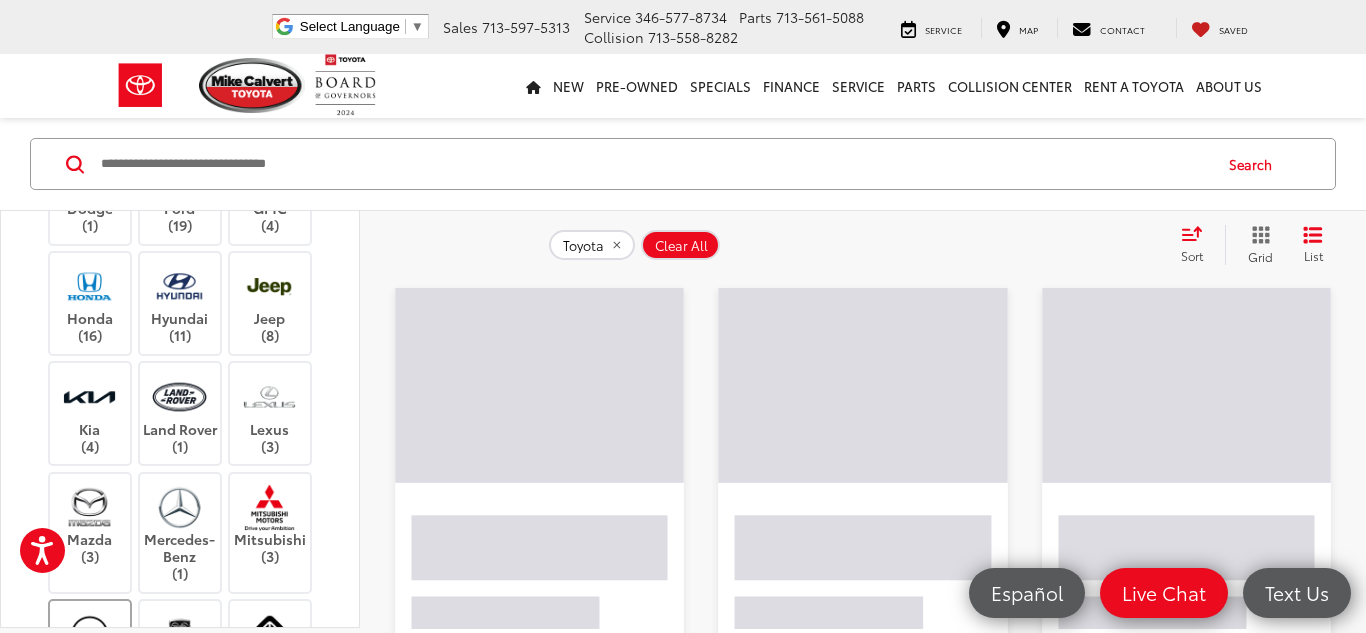 scroll, scrollTop: 426, scrollLeft: 0, axis: vertical 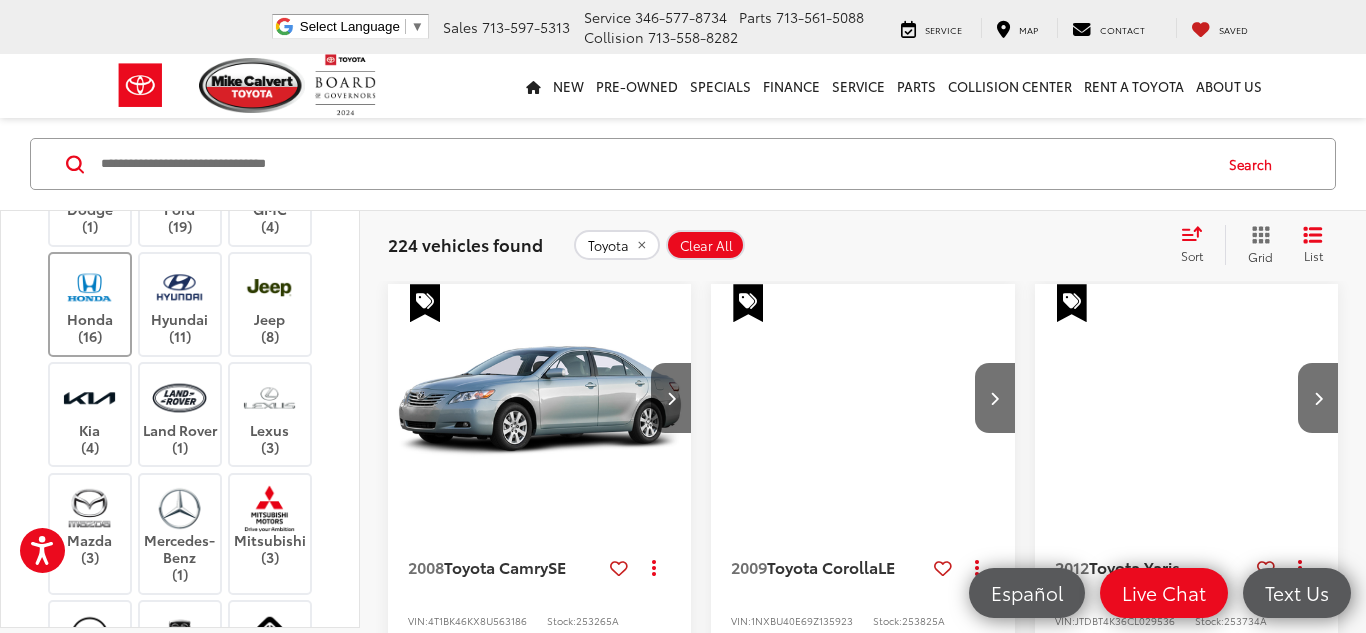click on "Honda   (16)" at bounding box center [90, 304] 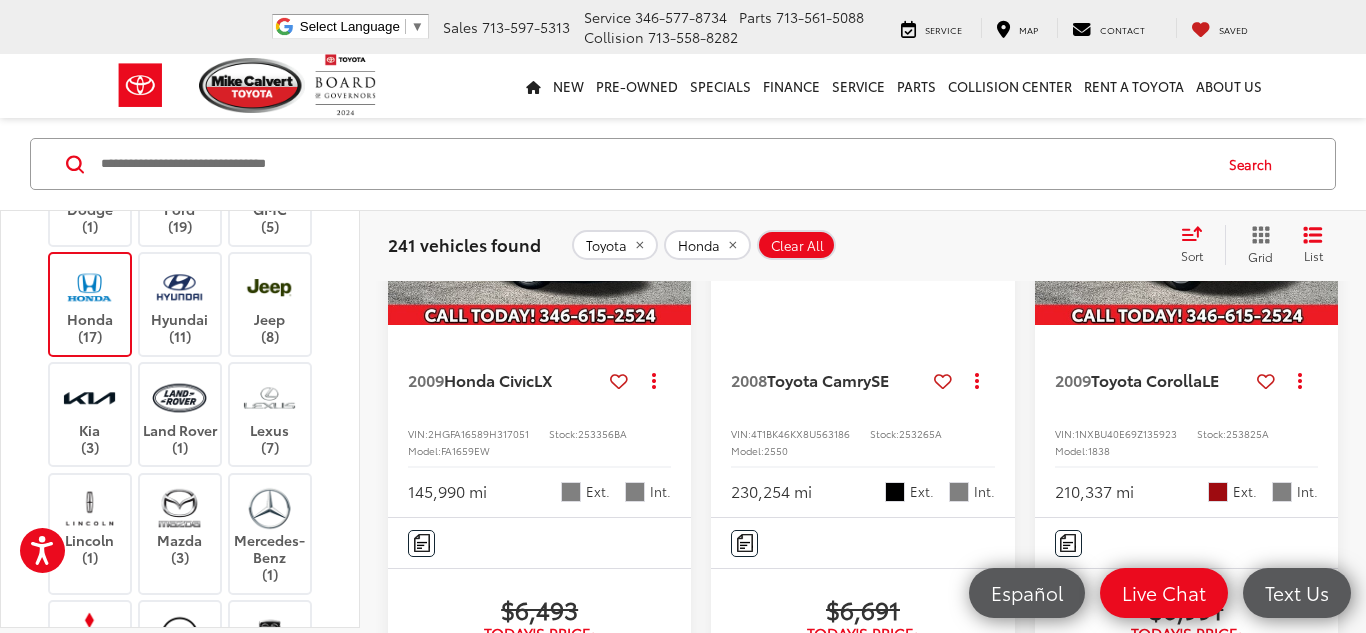 scroll, scrollTop: 317, scrollLeft: 0, axis: vertical 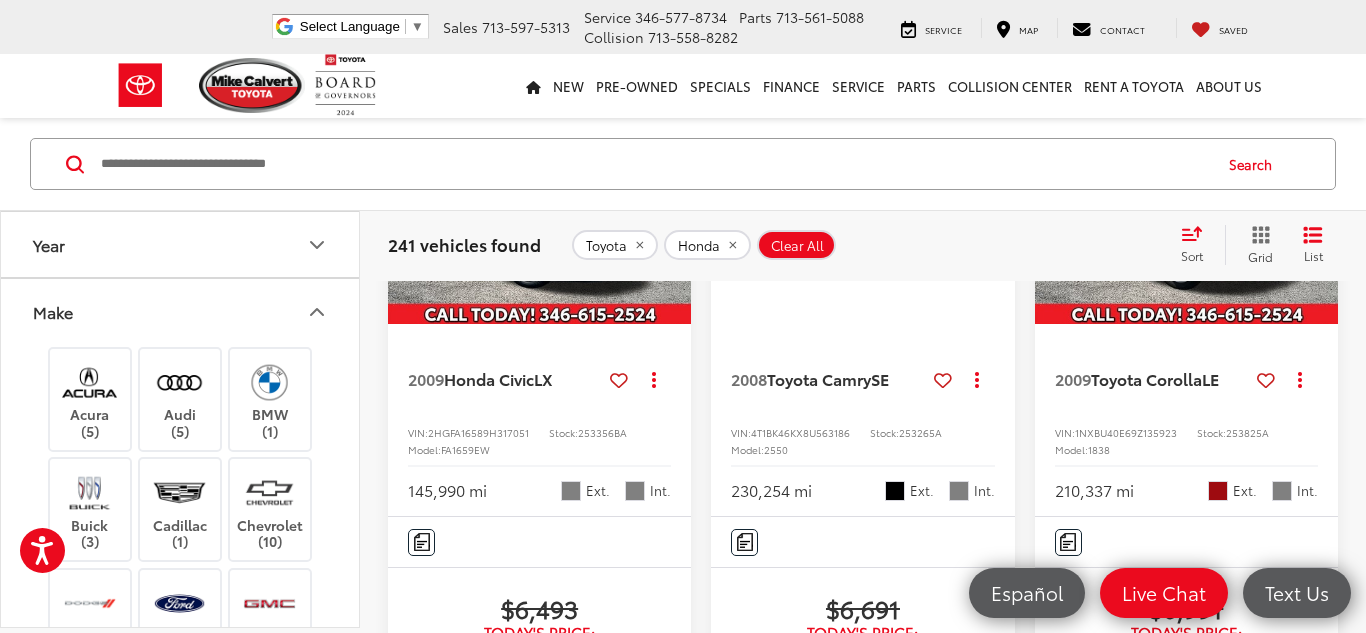 click on "Make" at bounding box center [181, 311] 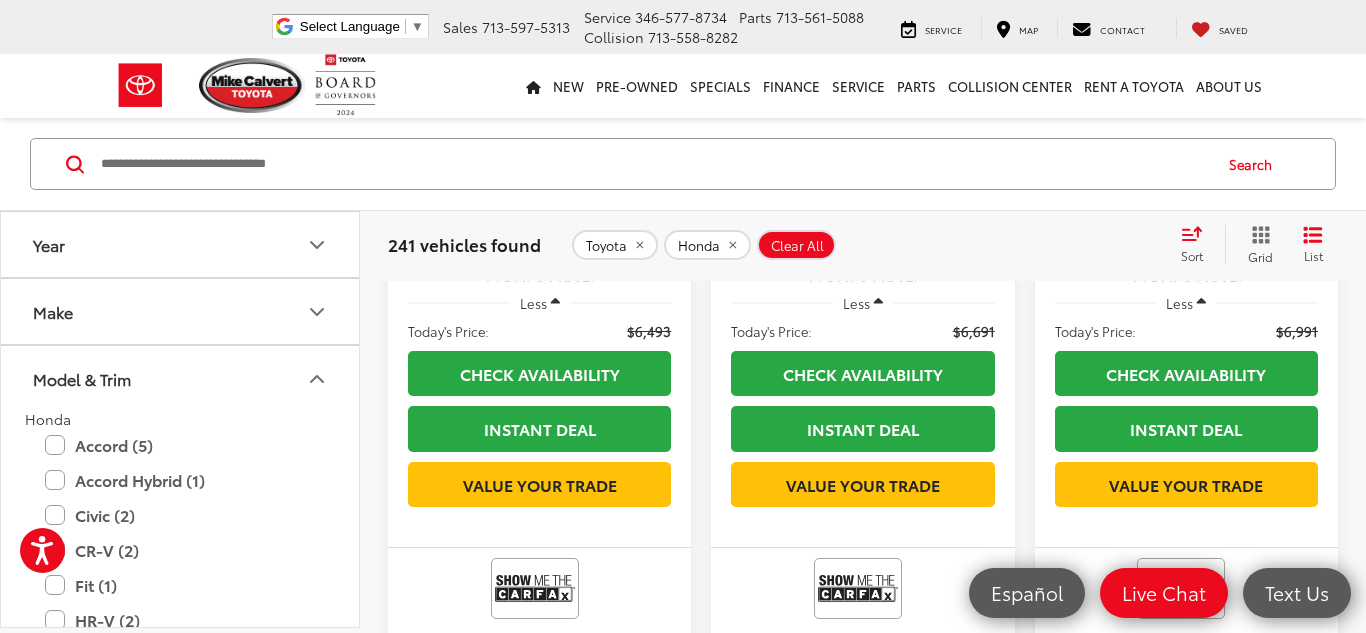 scroll, scrollTop: 679, scrollLeft: 0, axis: vertical 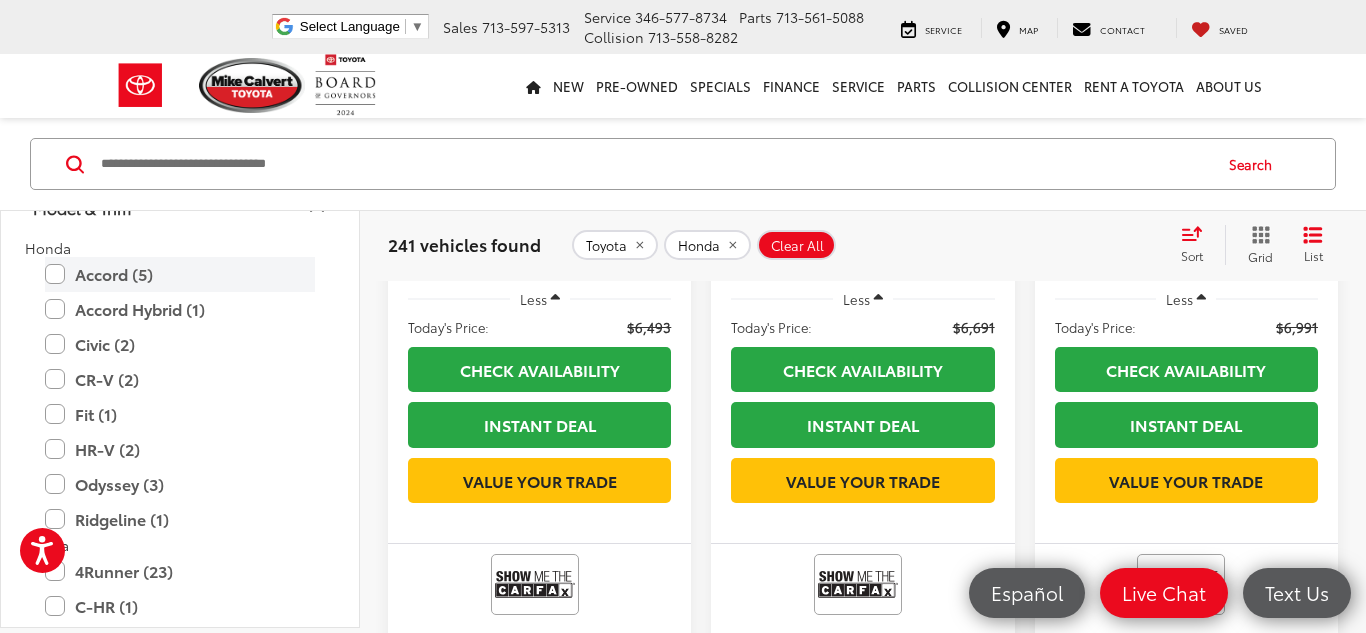 click on "Accord (5)" at bounding box center (180, 274) 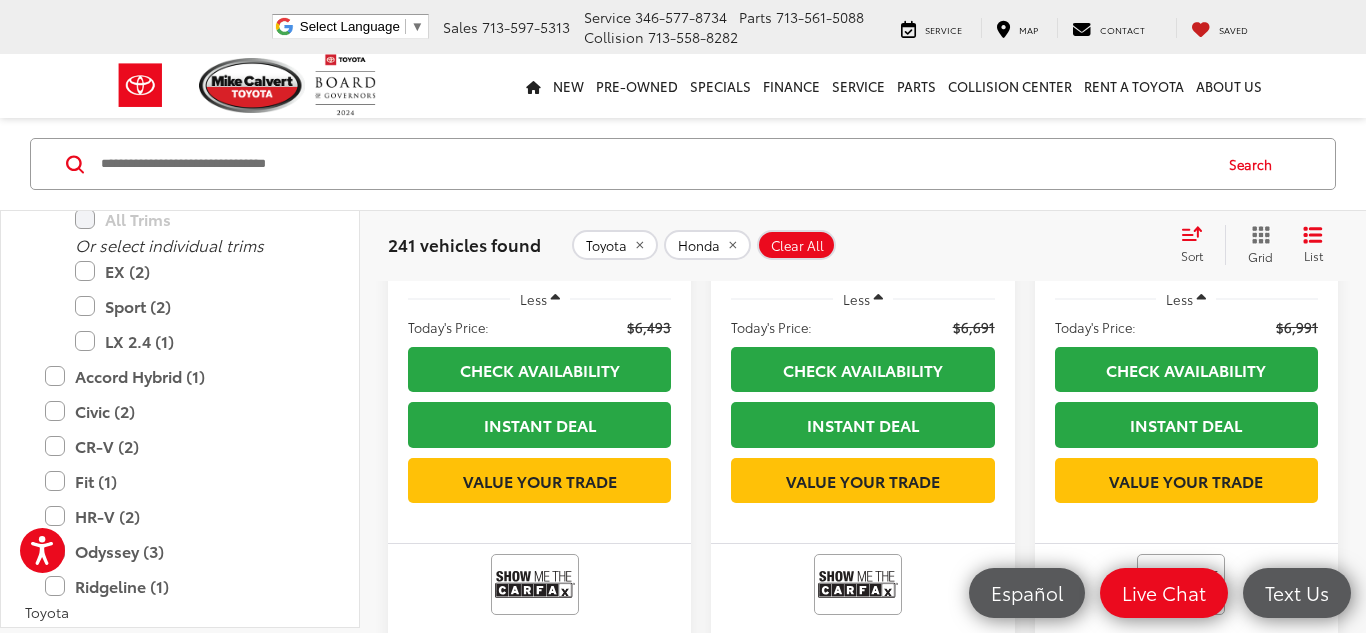 scroll, scrollTop: 266, scrollLeft: 0, axis: vertical 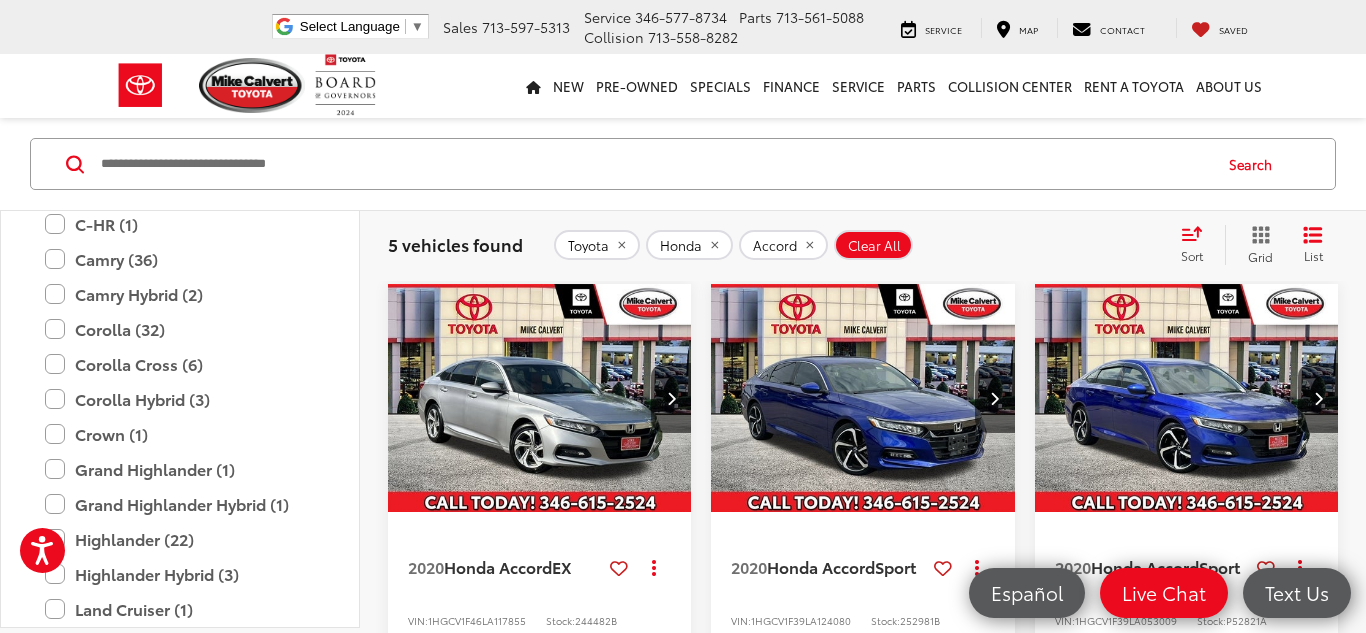 click on "Camry (36)" at bounding box center [180, 259] 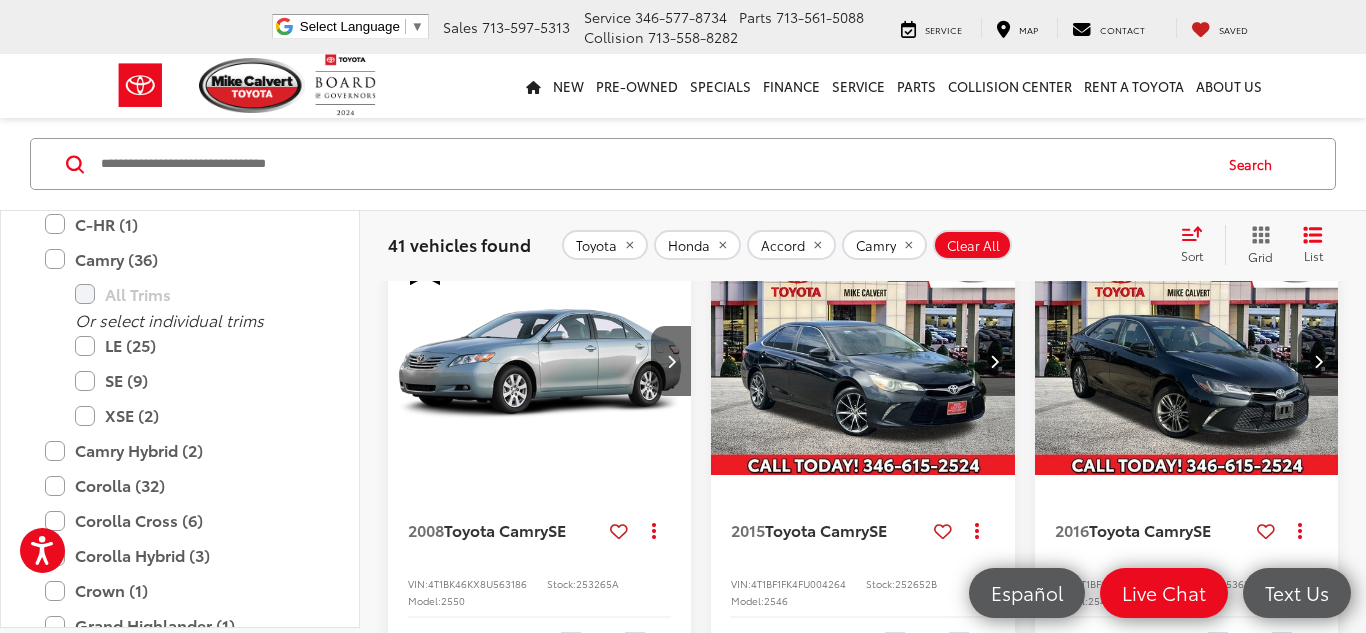 scroll, scrollTop: 156, scrollLeft: 0, axis: vertical 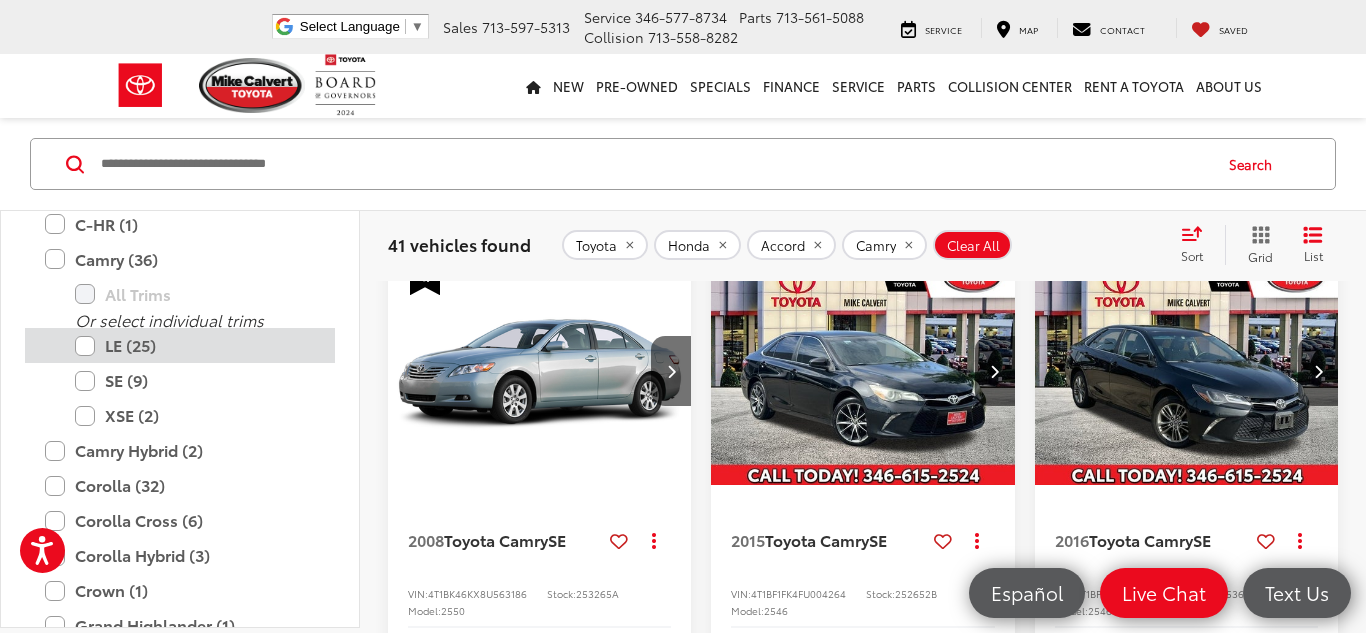 click on "LE (25)" at bounding box center [195, 345] 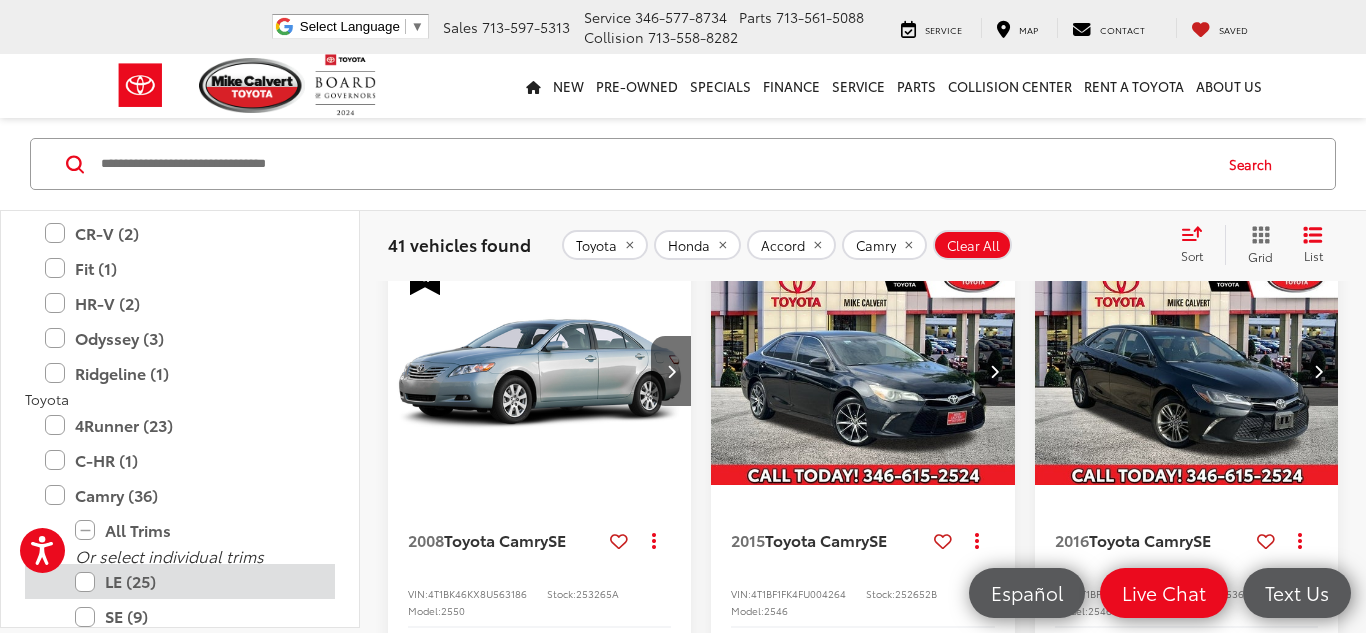 scroll, scrollTop: 682, scrollLeft: 0, axis: vertical 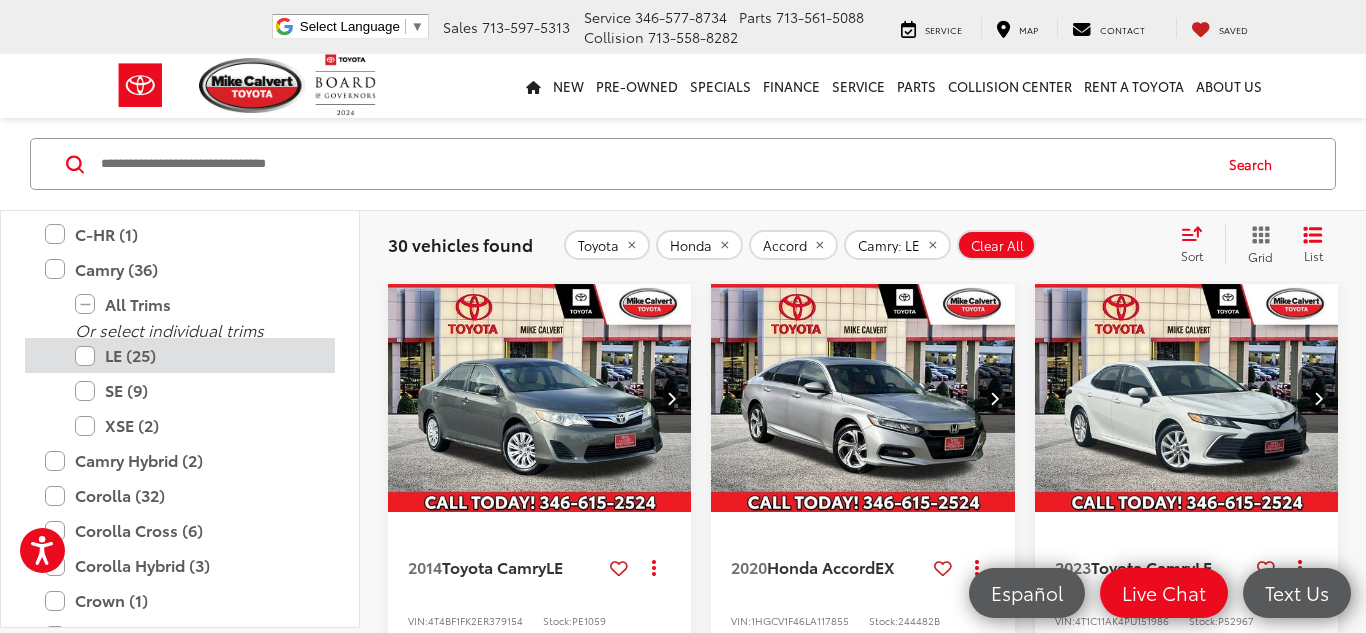 click on "LE (25)" at bounding box center (195, 355) 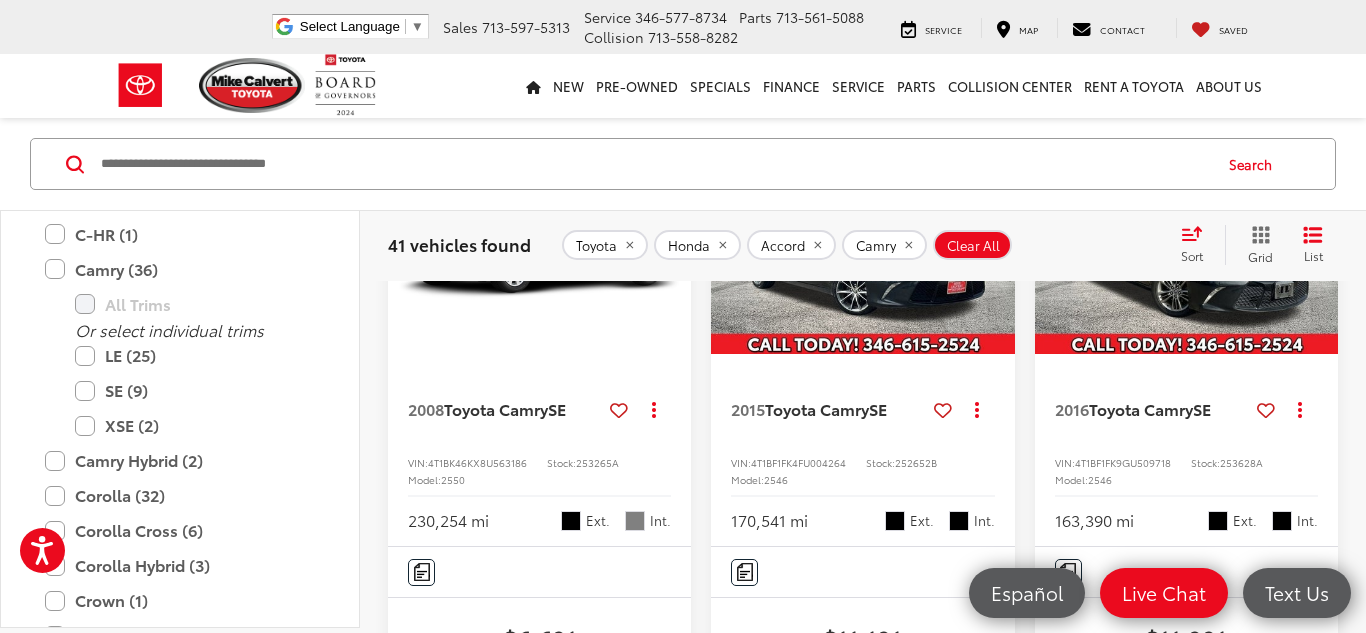scroll, scrollTop: 289, scrollLeft: 0, axis: vertical 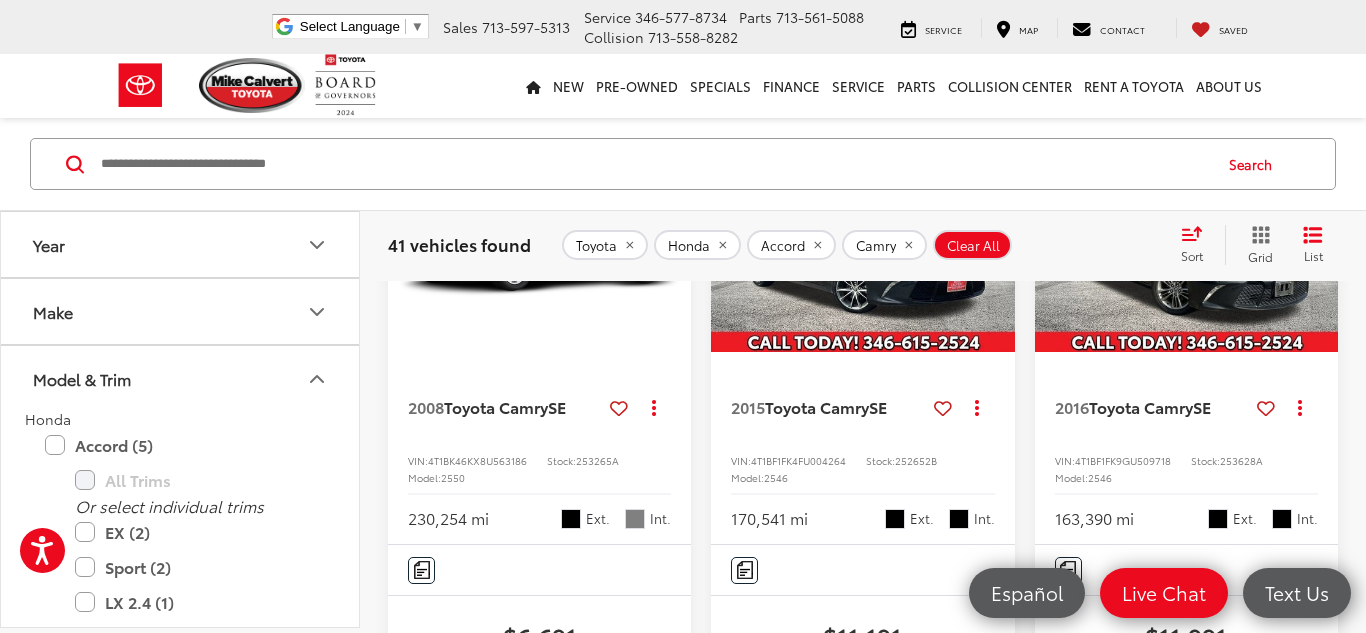 click on "Model & Trim" at bounding box center (181, 378) 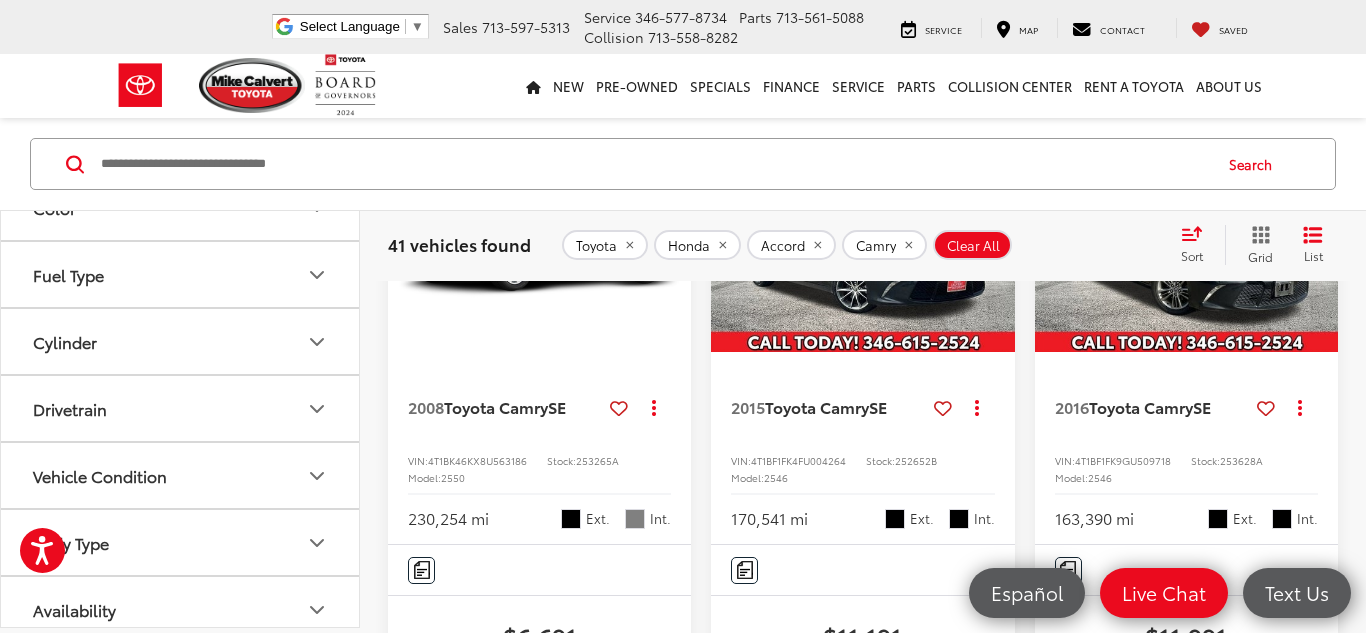 scroll, scrollTop: 522, scrollLeft: 0, axis: vertical 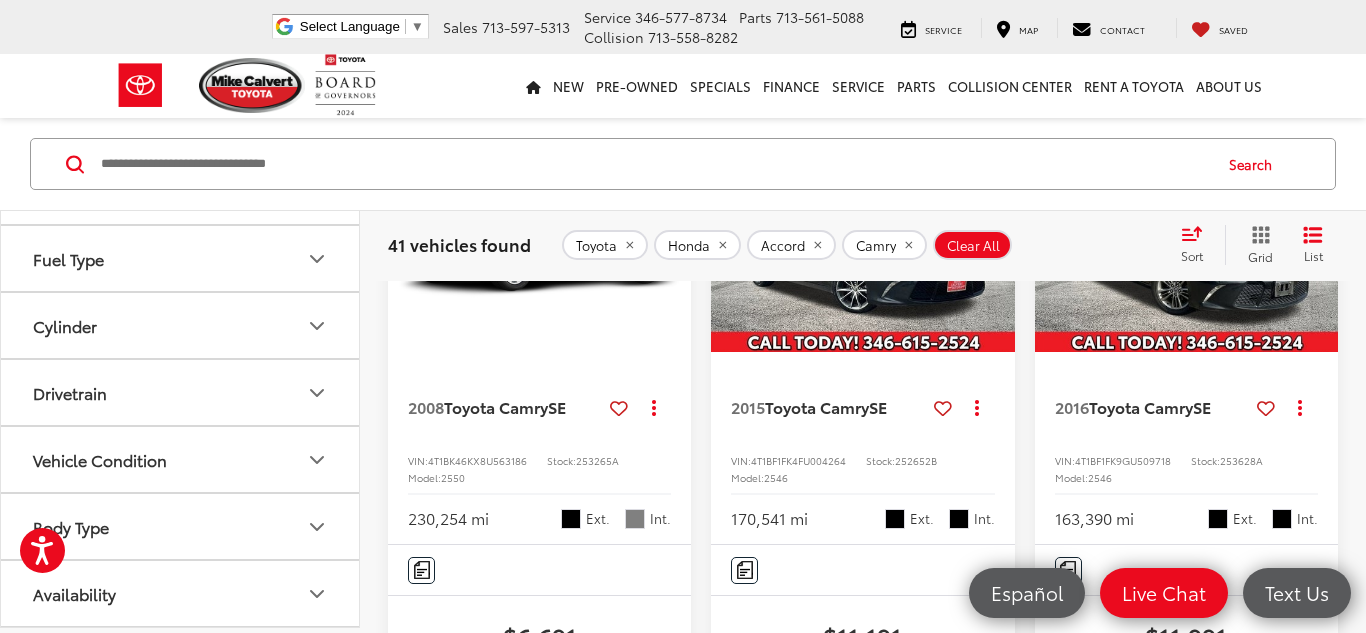 click on "Availability" at bounding box center [181, 593] 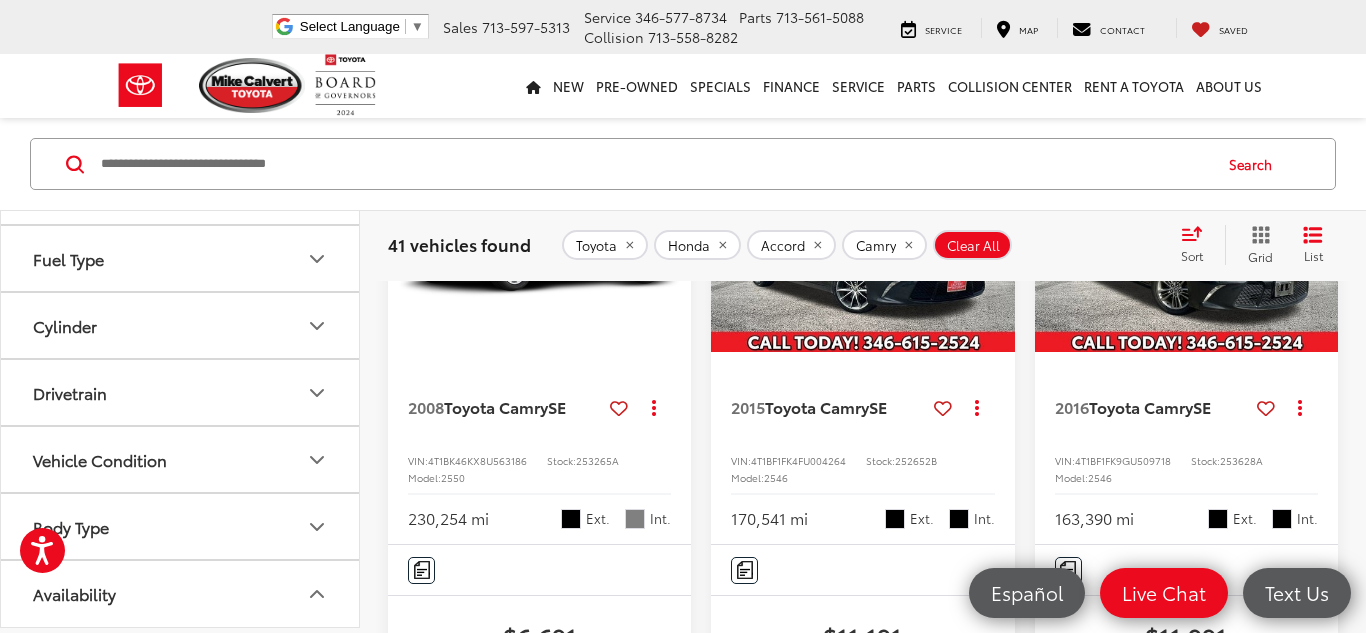 scroll, scrollTop: 579, scrollLeft: 0, axis: vertical 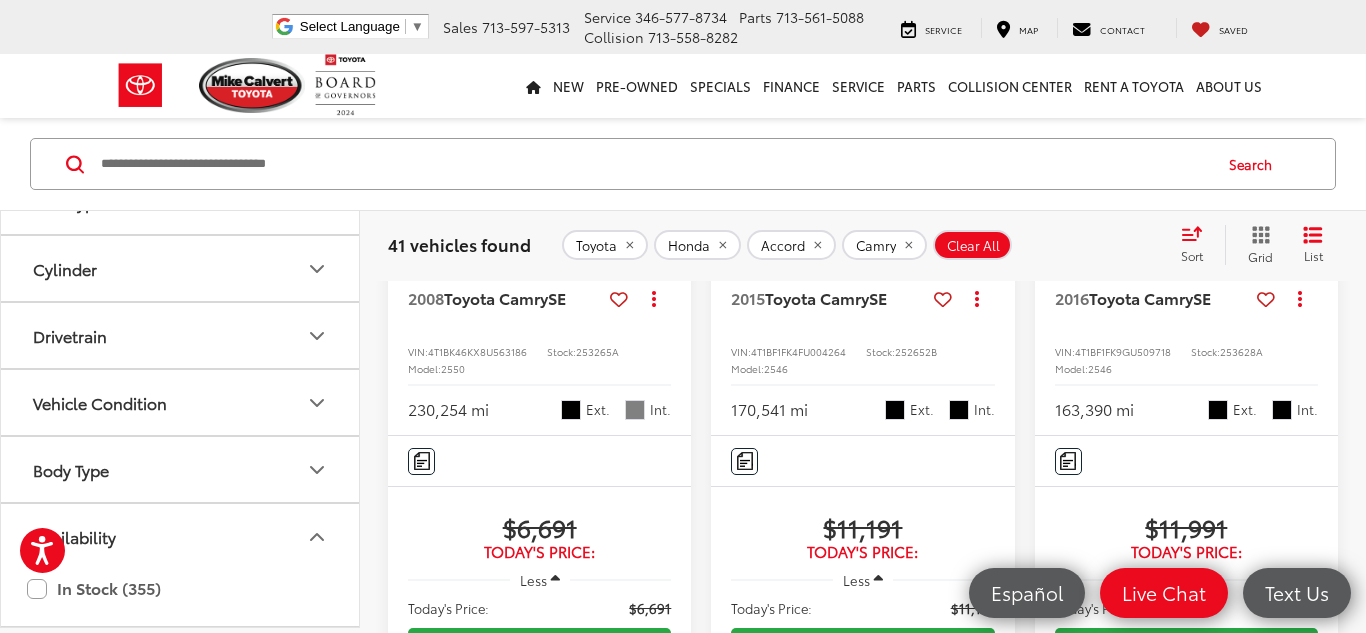 click on "Availability" at bounding box center [181, 536] 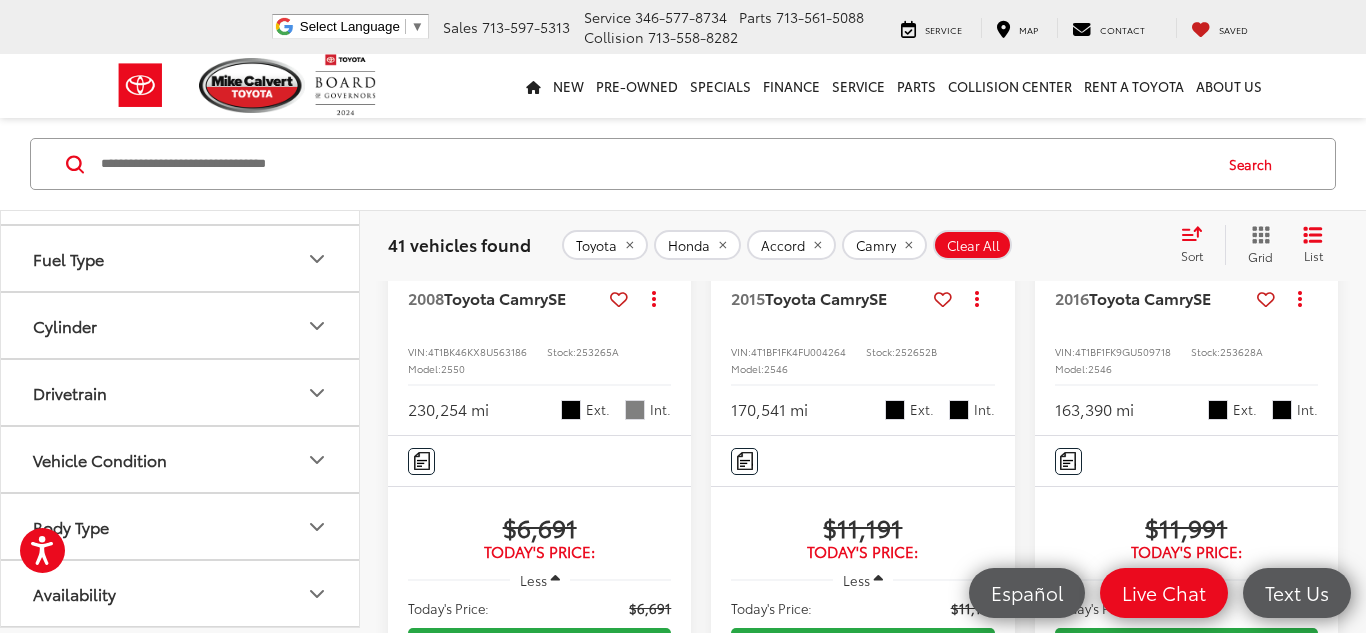 scroll, scrollTop: 522, scrollLeft: 0, axis: vertical 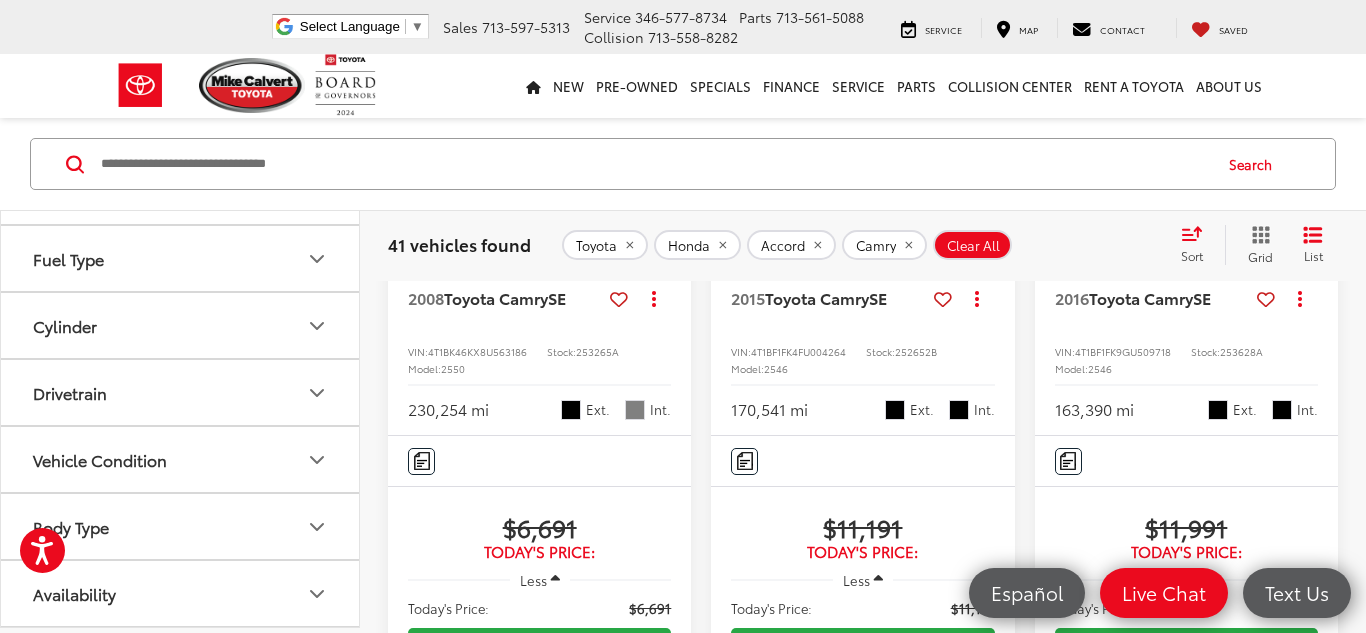 click on "Vehicle Condition" 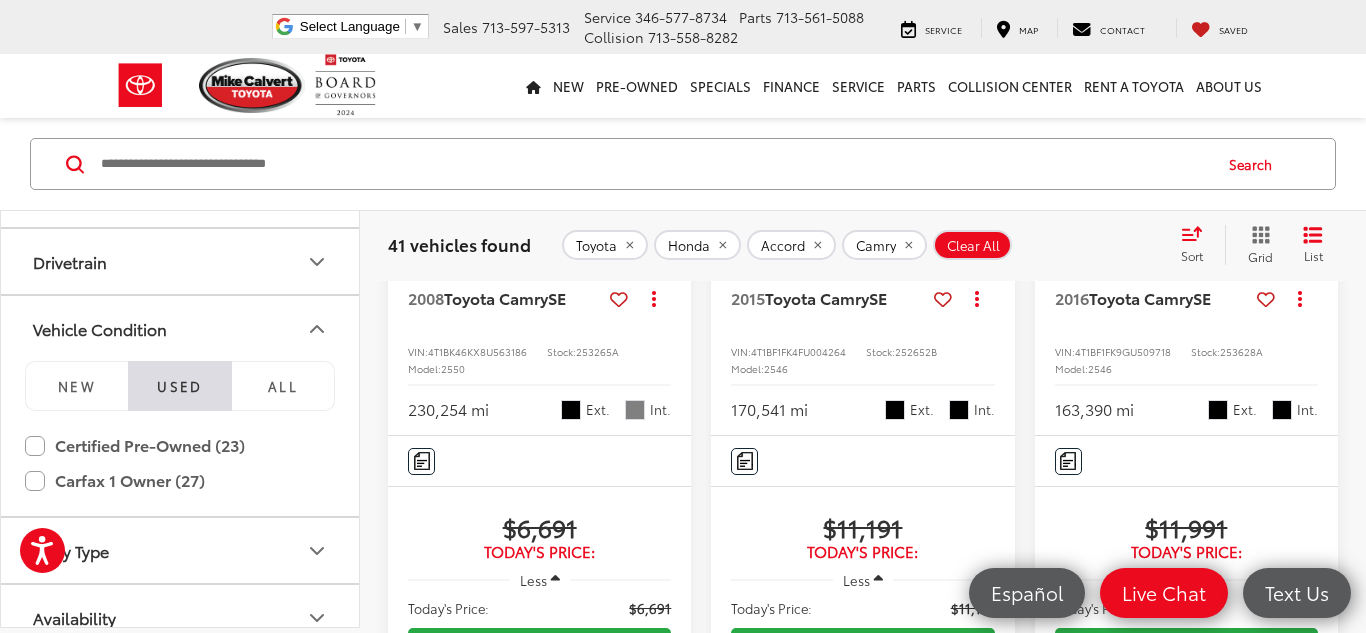 scroll, scrollTop: 677, scrollLeft: 0, axis: vertical 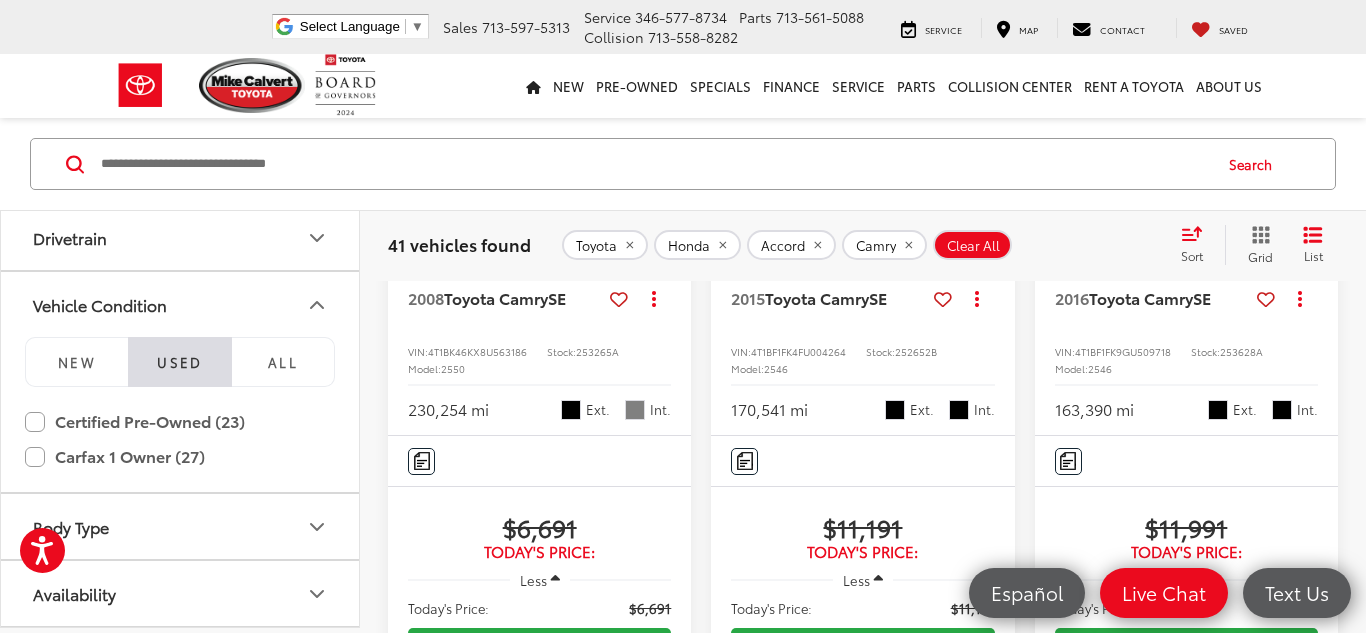 click on "Vehicle Condition" 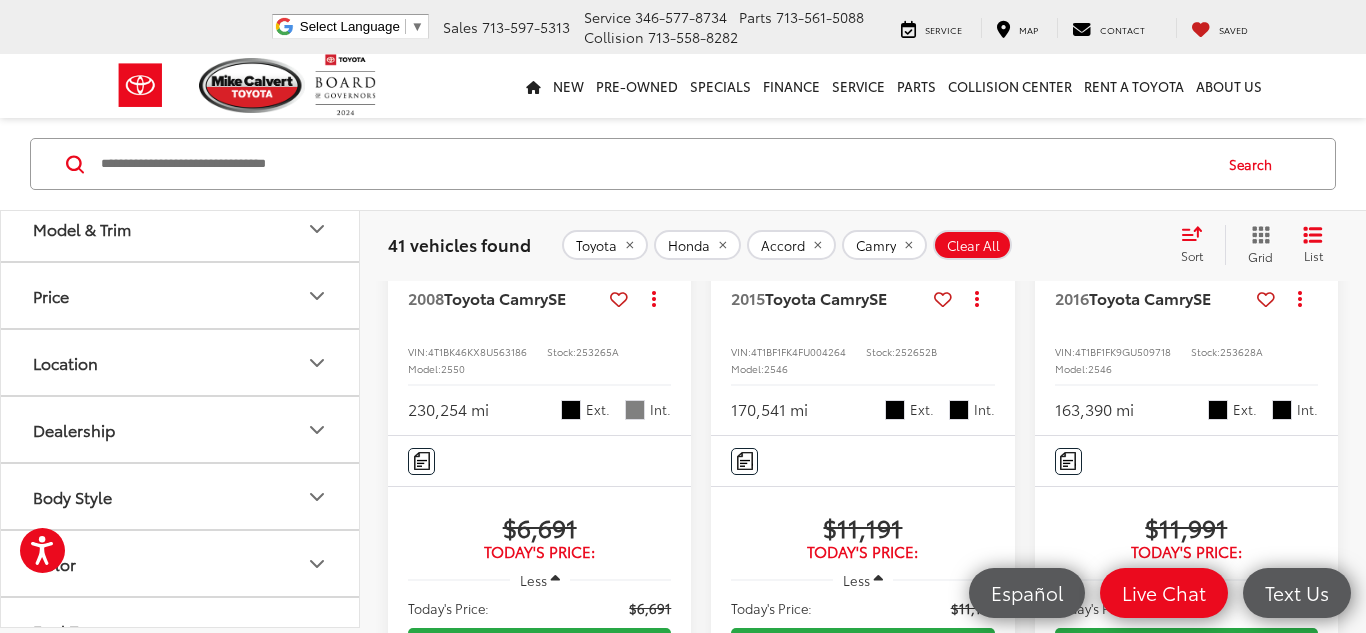 scroll, scrollTop: 123, scrollLeft: 0, axis: vertical 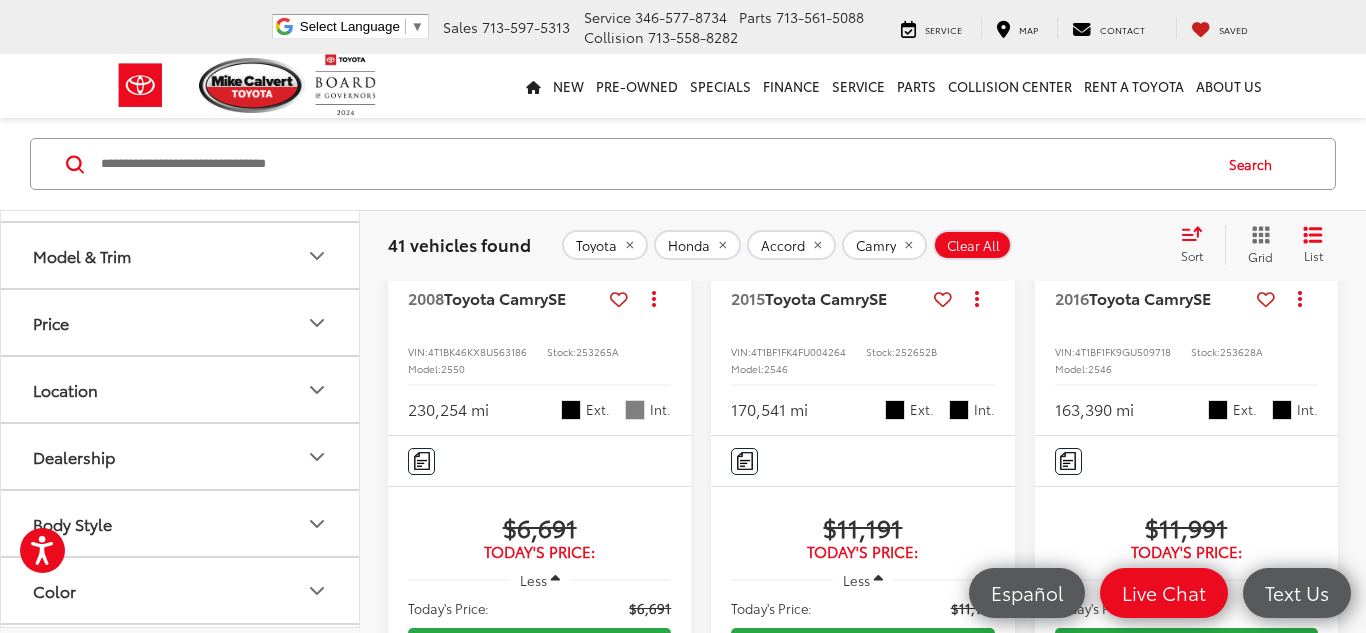 click on "Dealership" at bounding box center (181, 456) 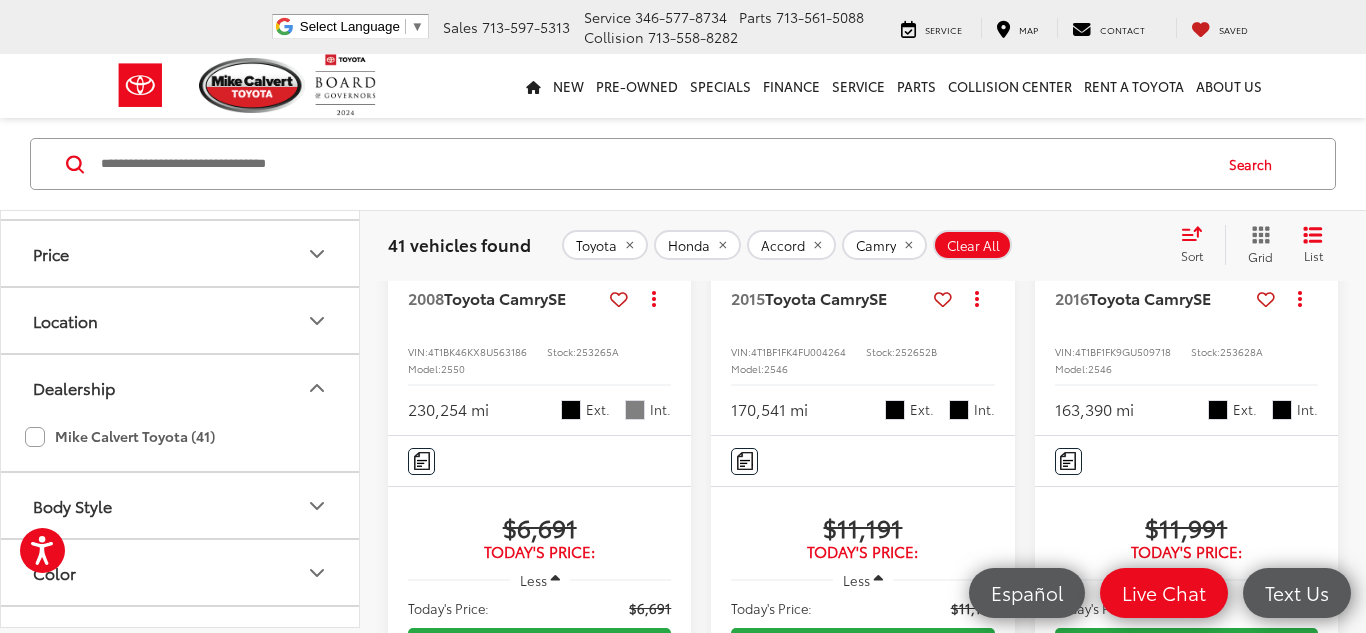 scroll, scrollTop: 199, scrollLeft: 0, axis: vertical 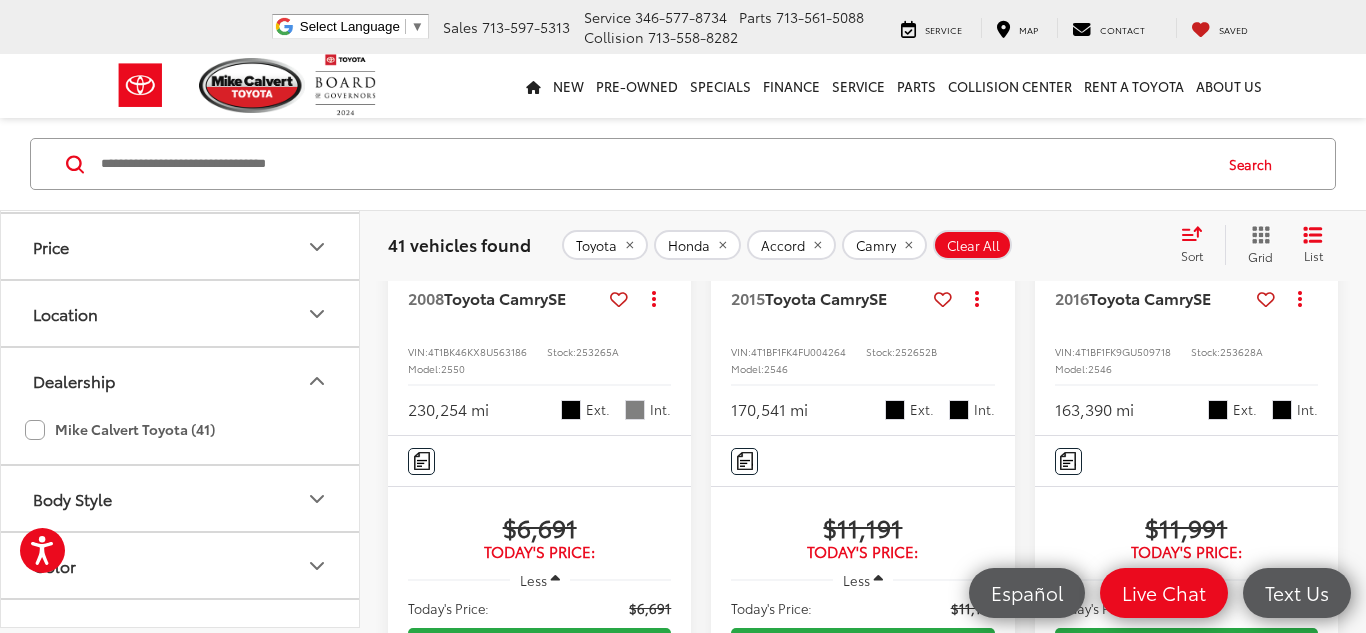 click on "Dealership" at bounding box center [181, 380] 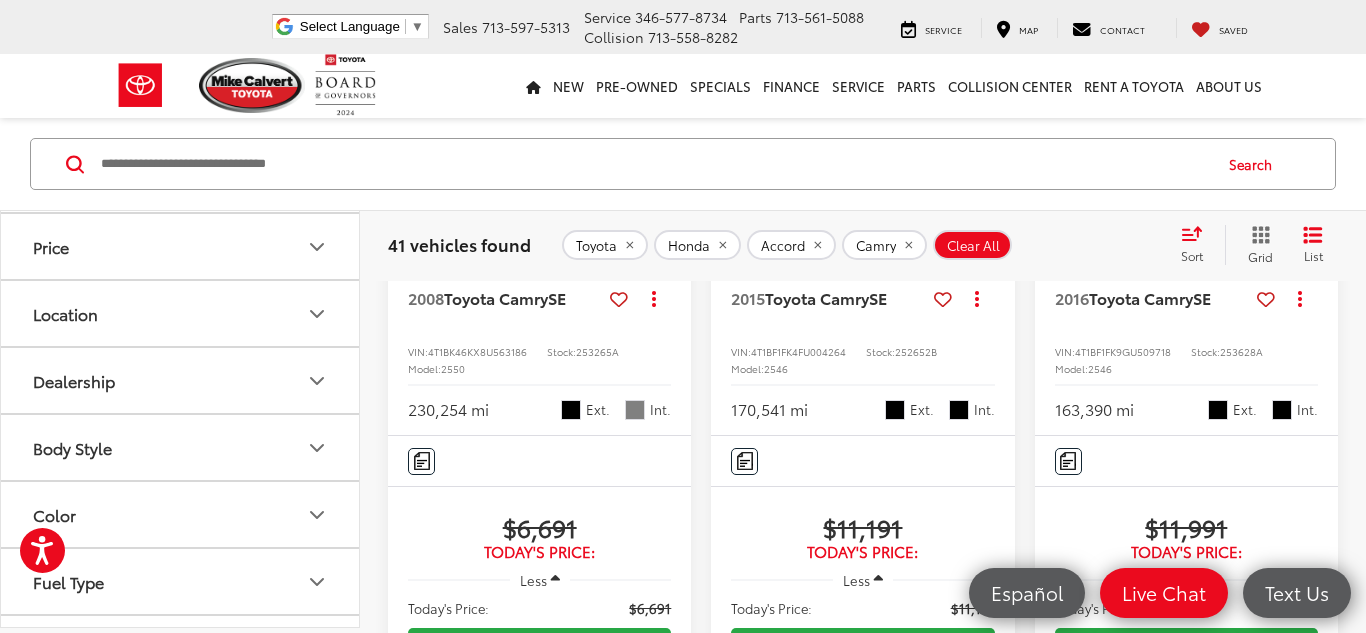 click on "Body Style" at bounding box center [181, 447] 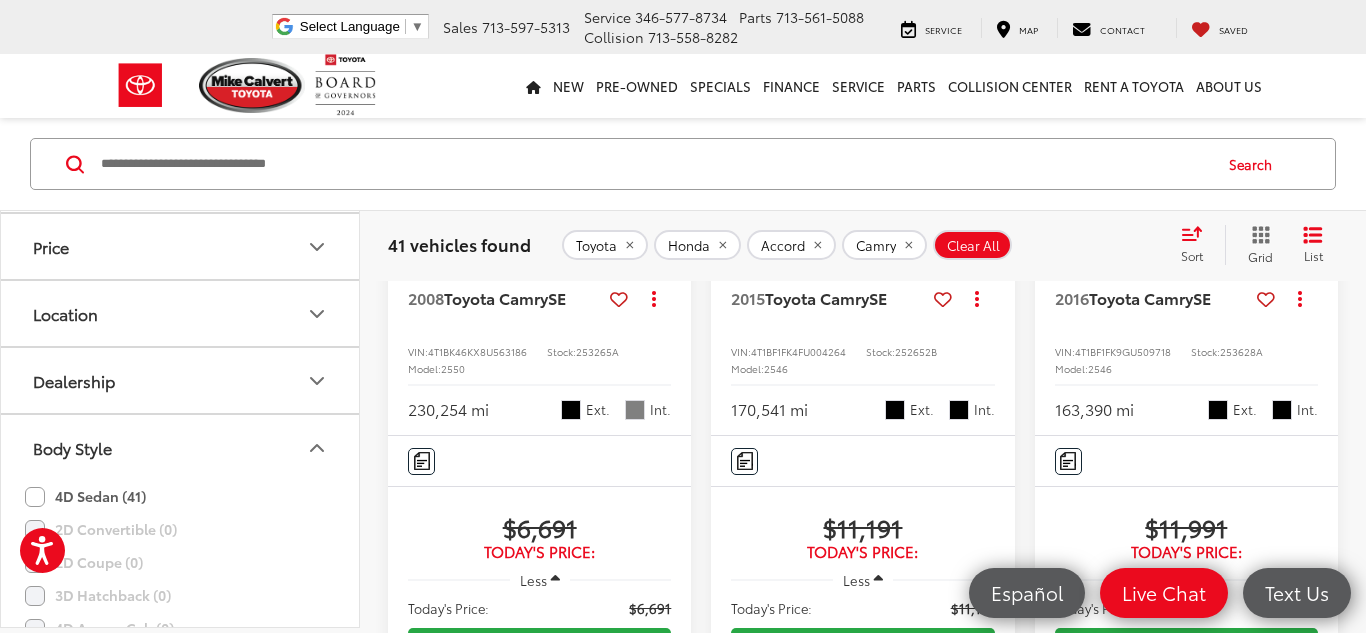 click on "Body Style" at bounding box center [181, 447] 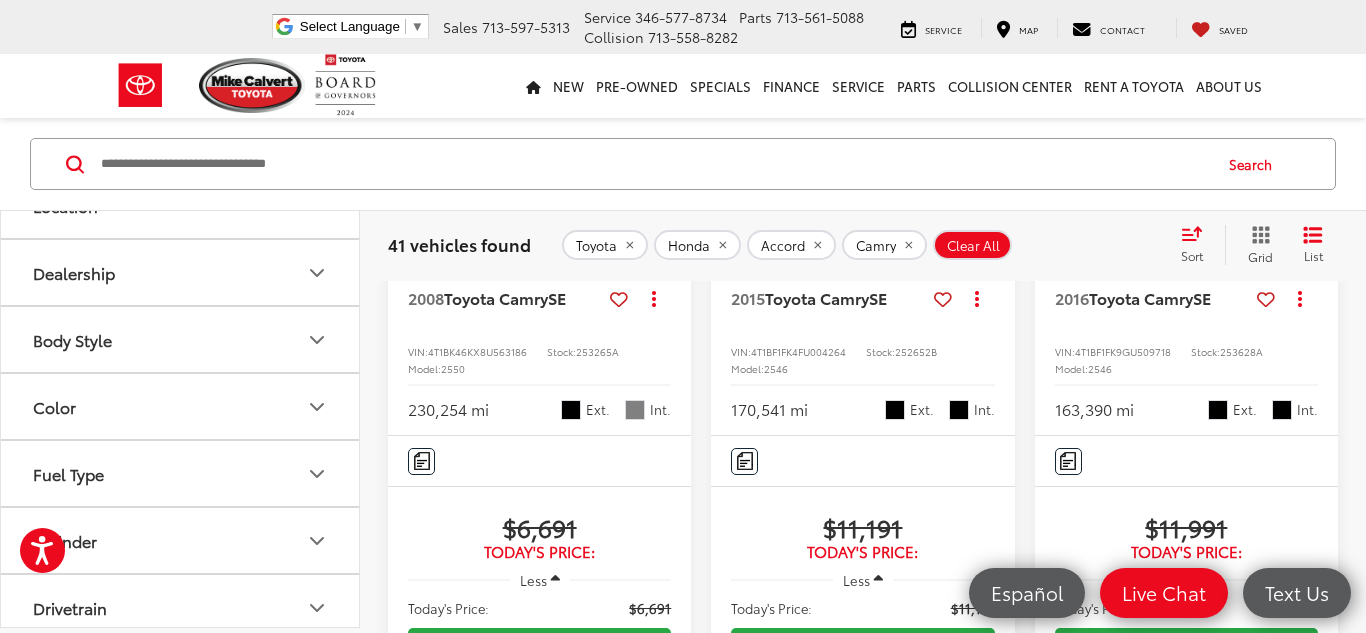scroll, scrollTop: 309, scrollLeft: 0, axis: vertical 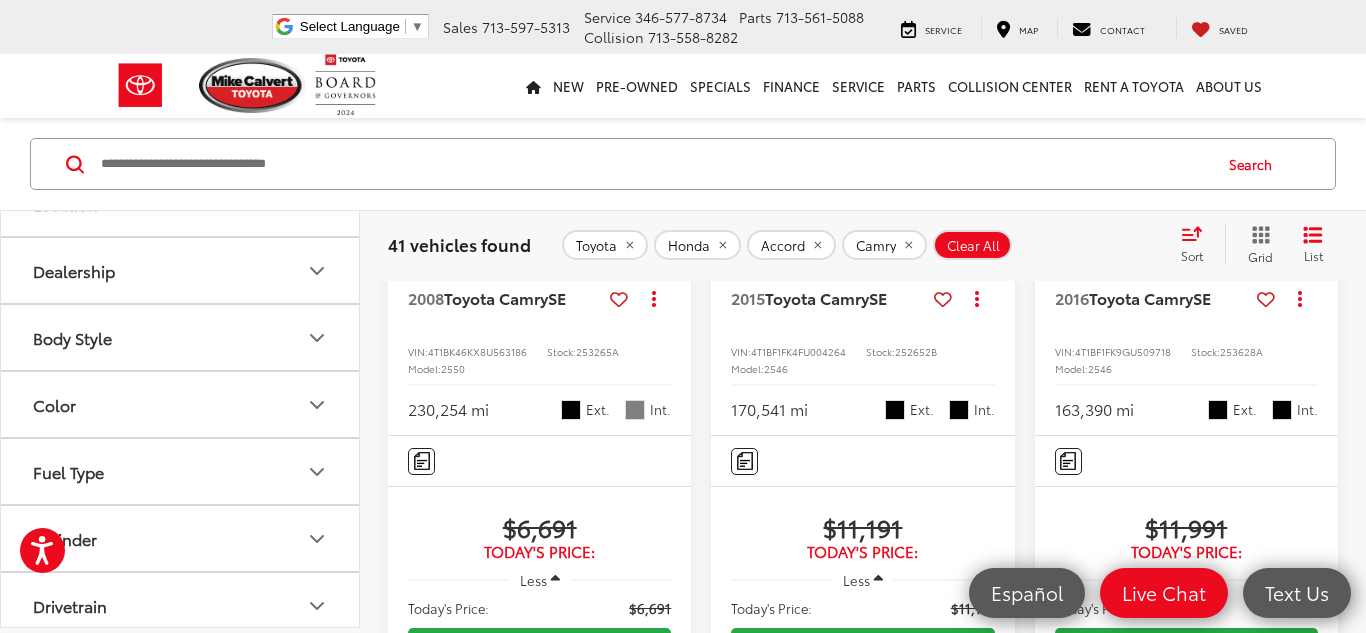 click on "Fuel Type" at bounding box center [181, 471] 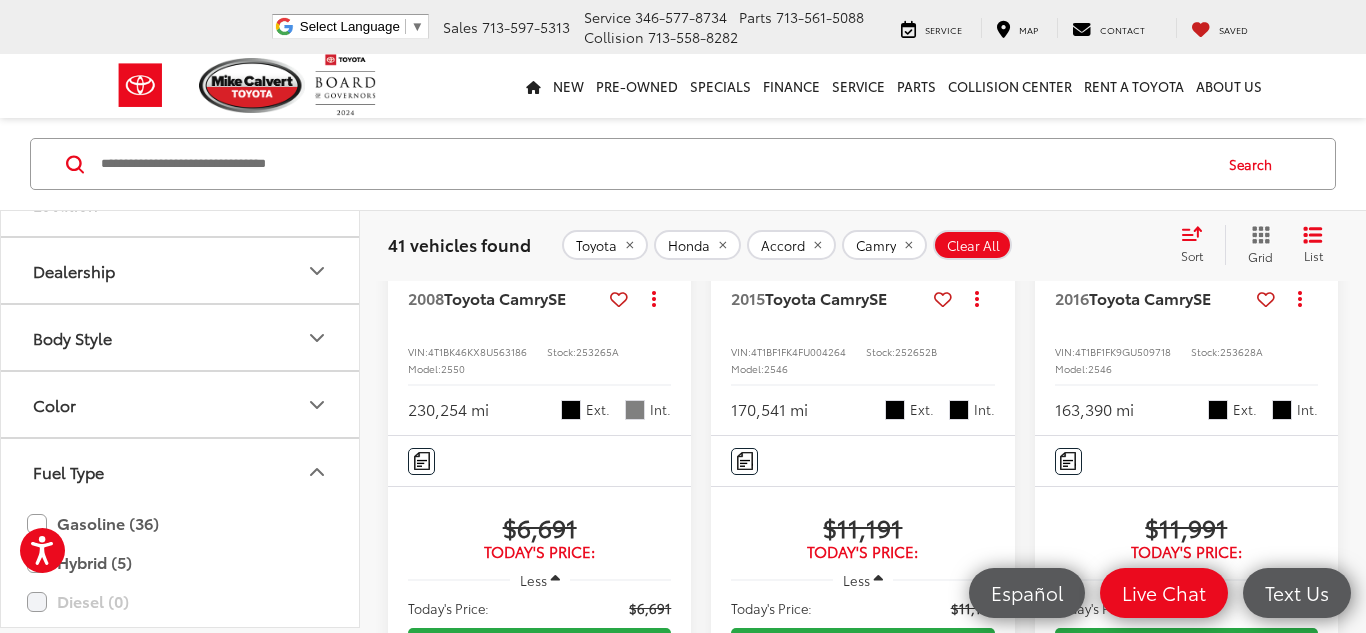 click on "Fuel Type" at bounding box center (181, 471) 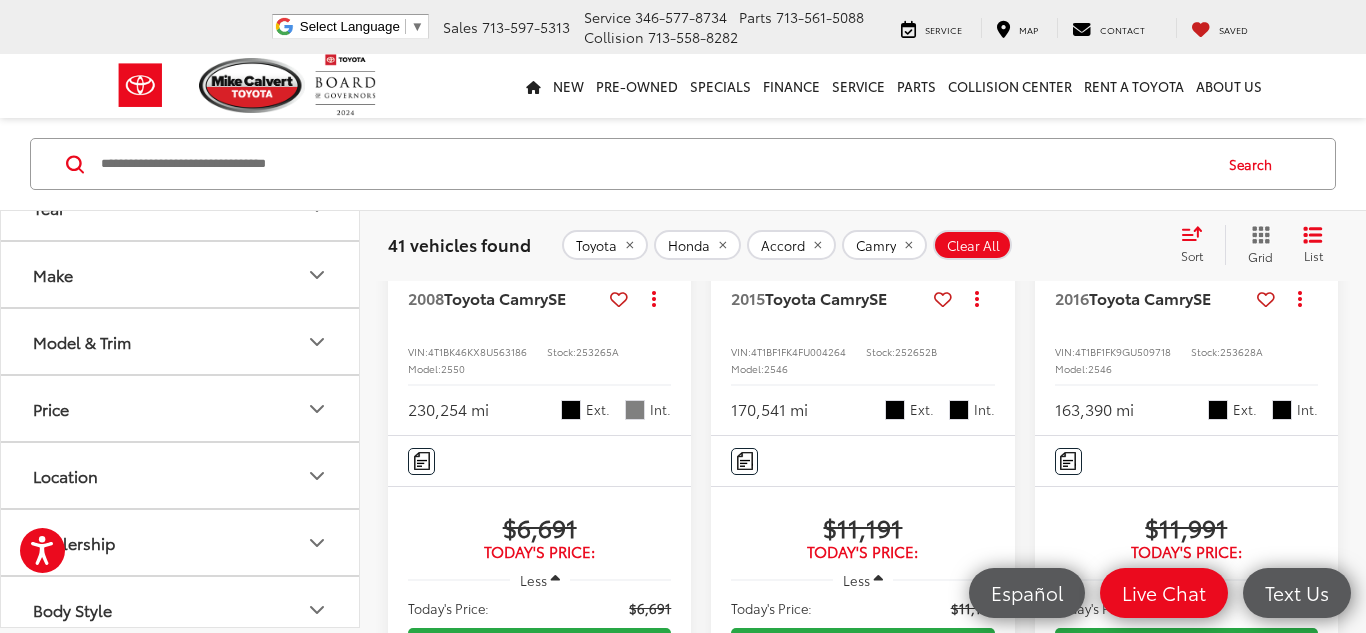 scroll, scrollTop: 0, scrollLeft: 0, axis: both 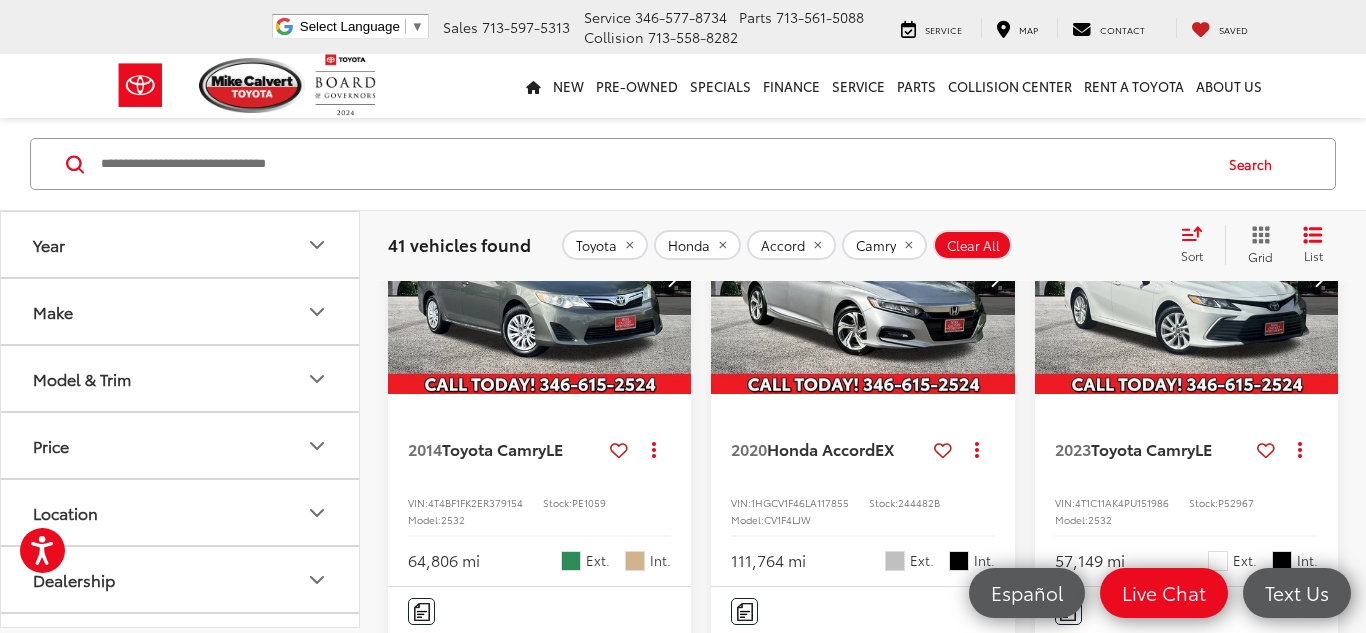 click at bounding box center [863, 281] 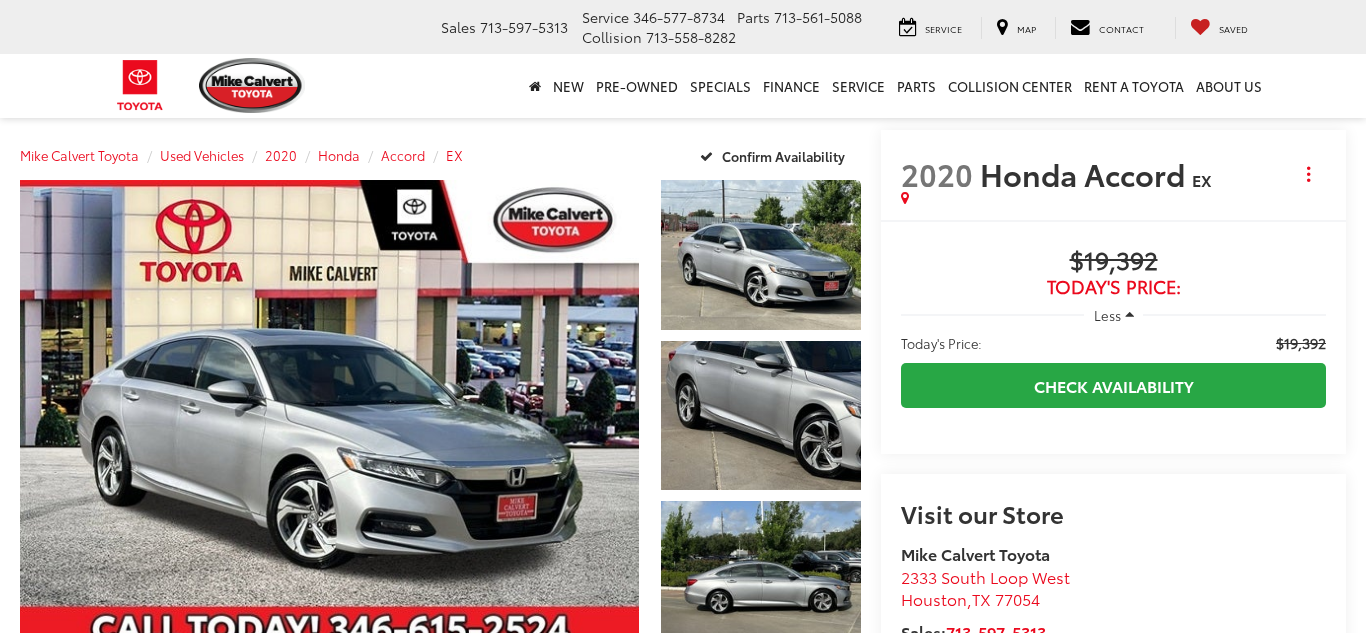 scroll, scrollTop: 0, scrollLeft: 0, axis: both 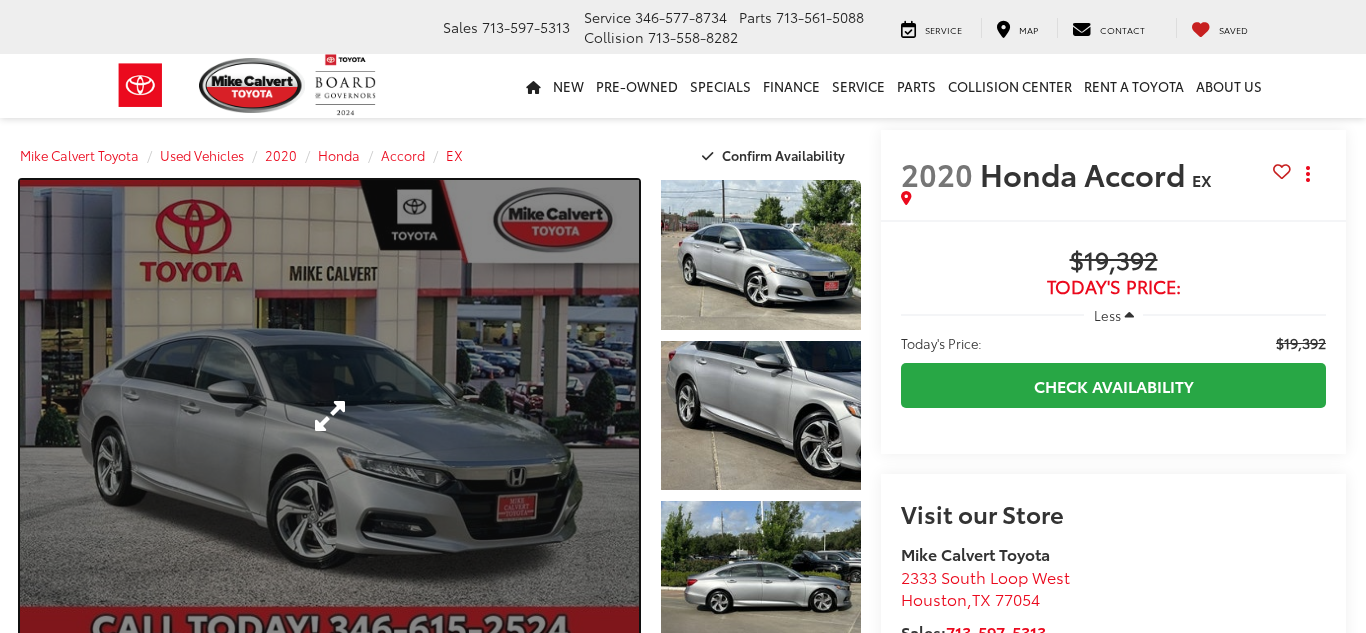 click at bounding box center [329, 415] 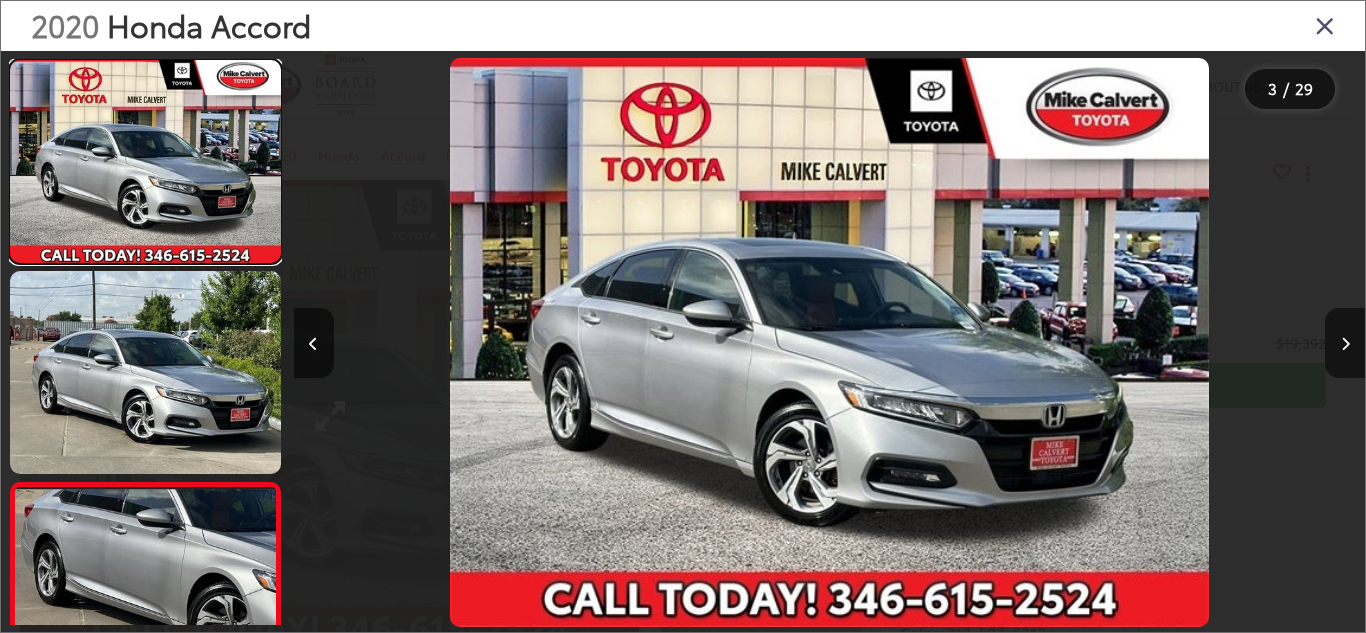 scroll, scrollTop: 0, scrollLeft: 120, axis: horizontal 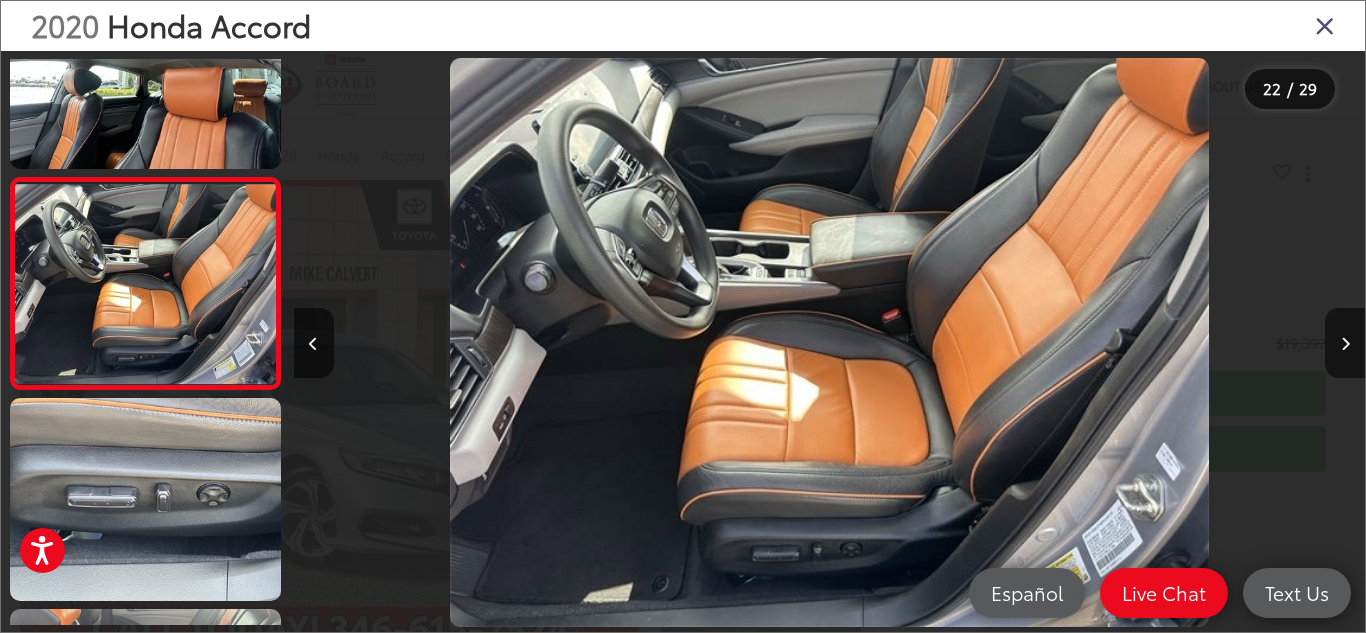 click at bounding box center (1325, 25) 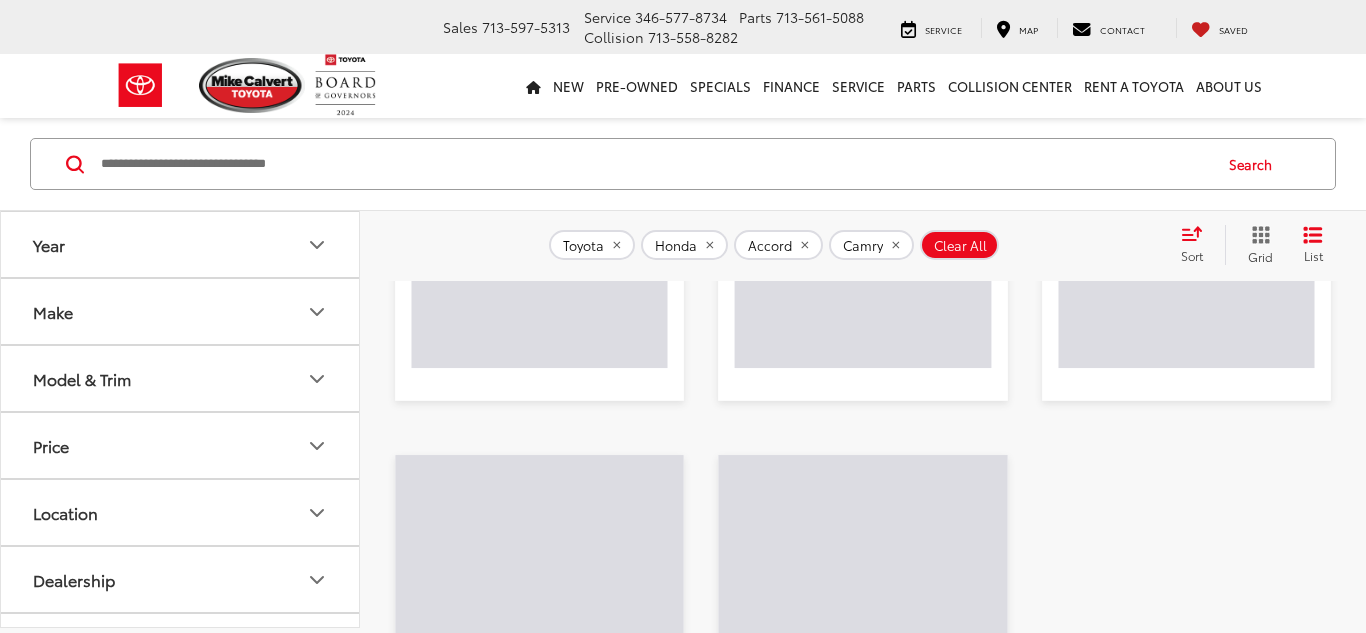 scroll, scrollTop: 1218, scrollLeft: 0, axis: vertical 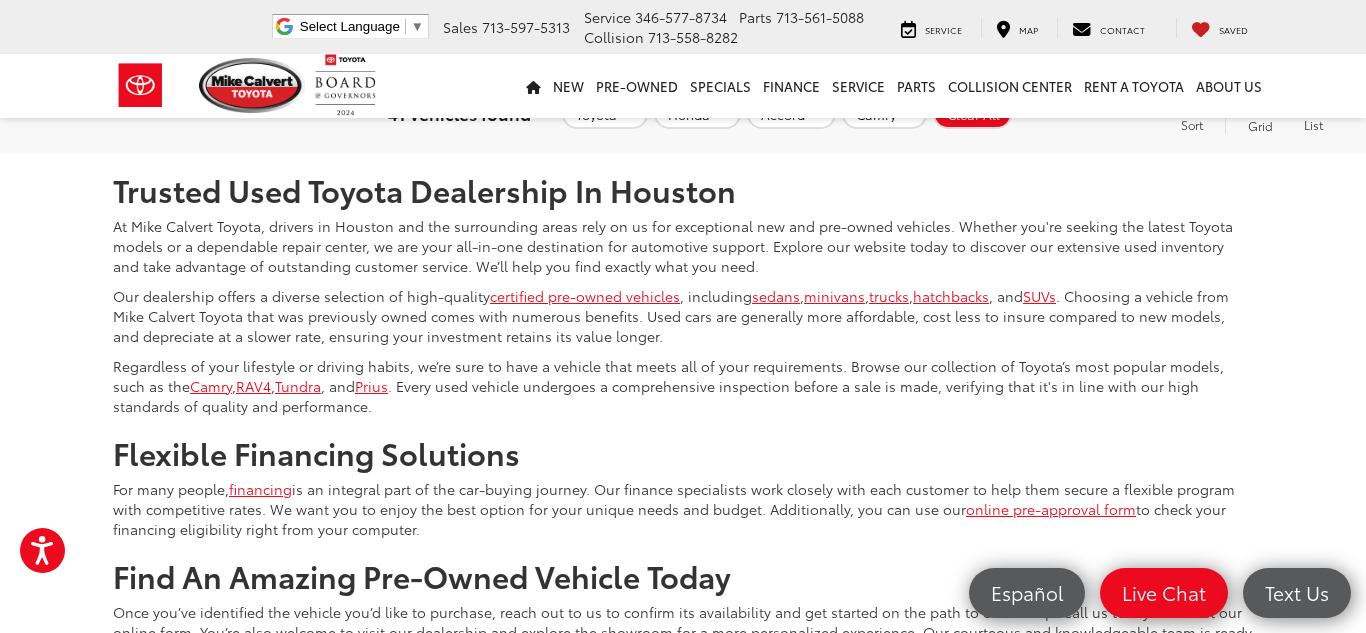 click 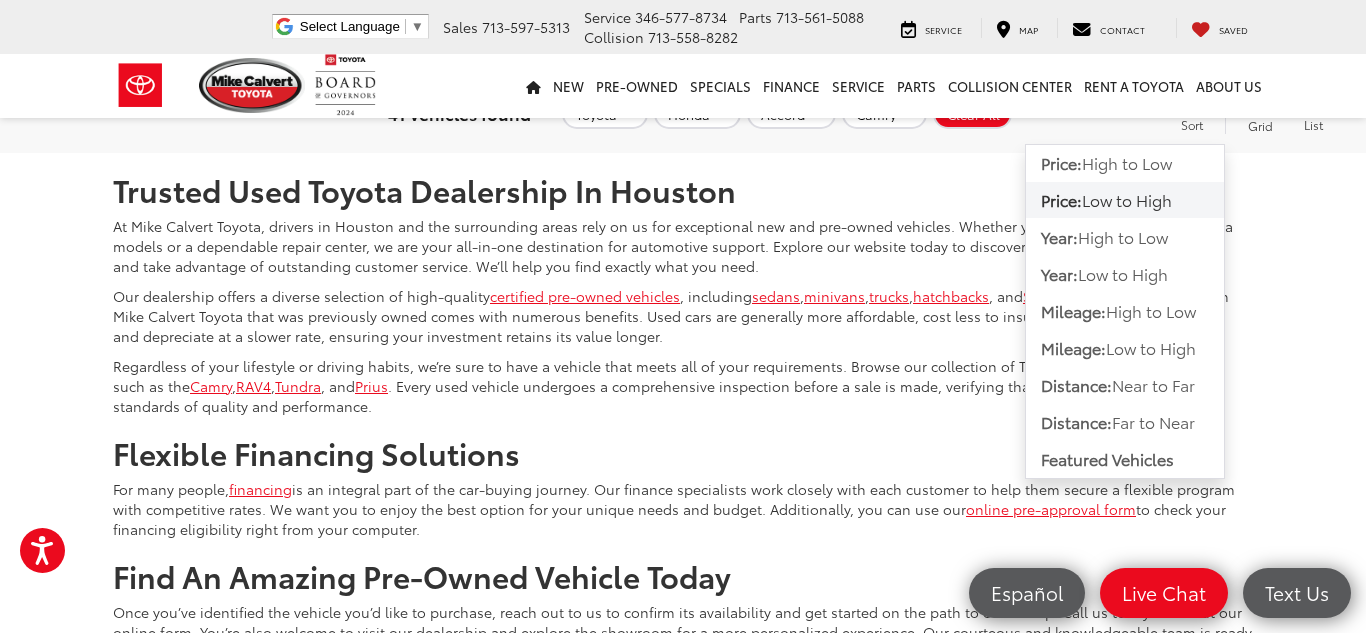 click on "2008  Toyota Camry  SE
Copy Link Share Print View Details VIN:  4T1BK46KX8U563186 Stock:  253265A Model:  2550 230,254 mi Ext. Int. Features Keyless Entry Emergency Brake Assist Sunroof/Moonroof Alloy Wheels Cruise Control Disclaimer More Details Comments Dealer Comments Mike Calvert Toyota has been here in Houston for 35 years. Family owned and operated we have again been Nationally Recognized for outstanding Customer Service, Sales and Service. From the moment you contact us, you'll know our commitment to Customer Service is second to none. We strive to make your experience with Mike Calvert Toyota a good one - for the life of your vehicle. Whether you need to Purchase, Finance, or Service a New or Pre-Owned car, you've come to the right place. It will be a pleasure to serve you. 19/28 City/Highway MPG Awards:   * 2008 KBB.com Brand Image Awards Reviews: More...
$6,691
Today's Price:" 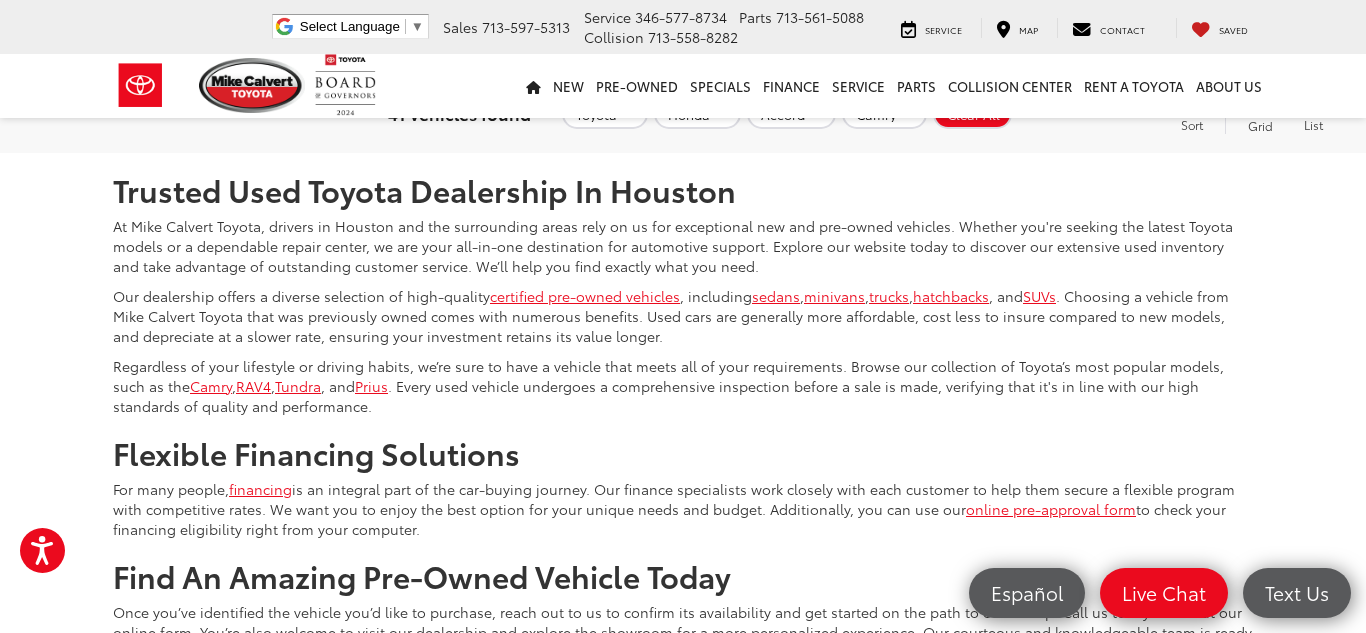scroll, scrollTop: 522, scrollLeft: 0, axis: vertical 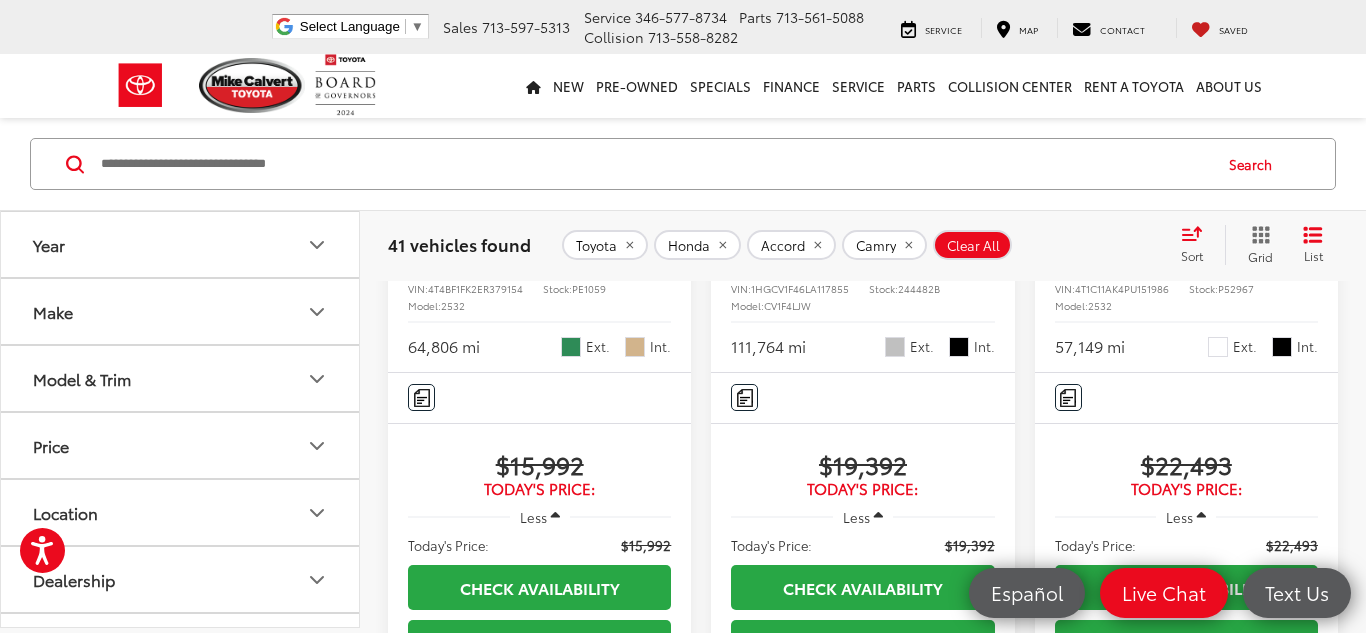 click 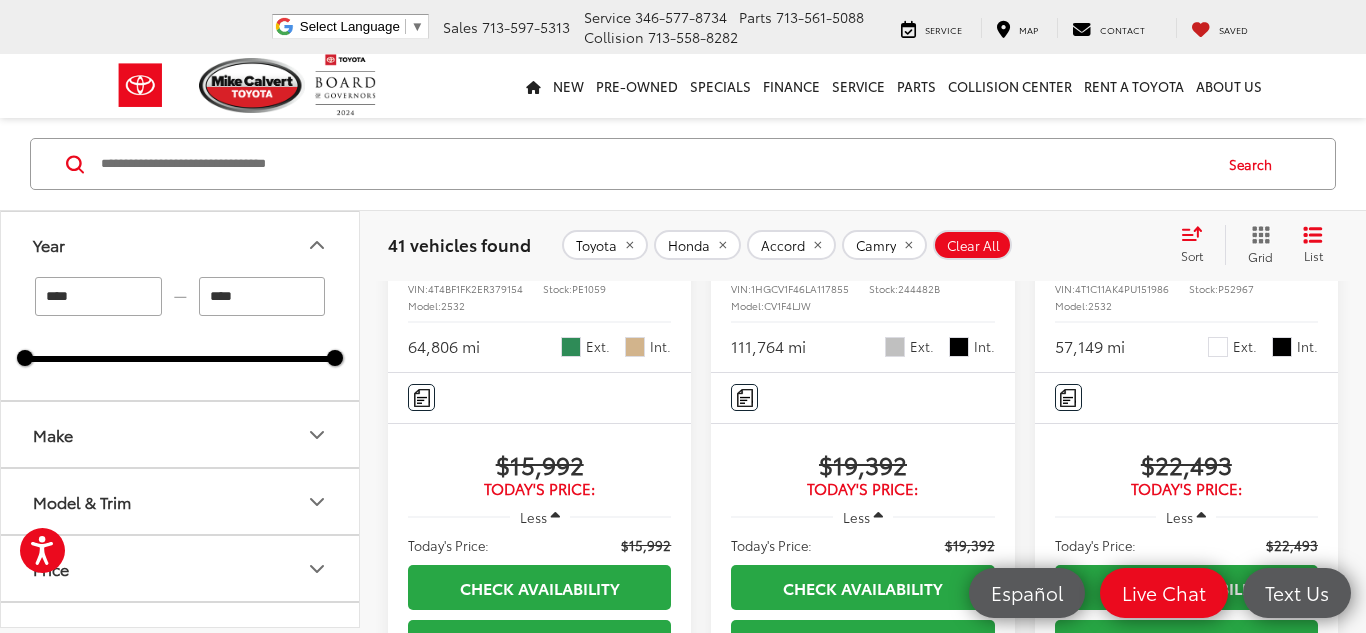 click on "****" at bounding box center [98, 296] 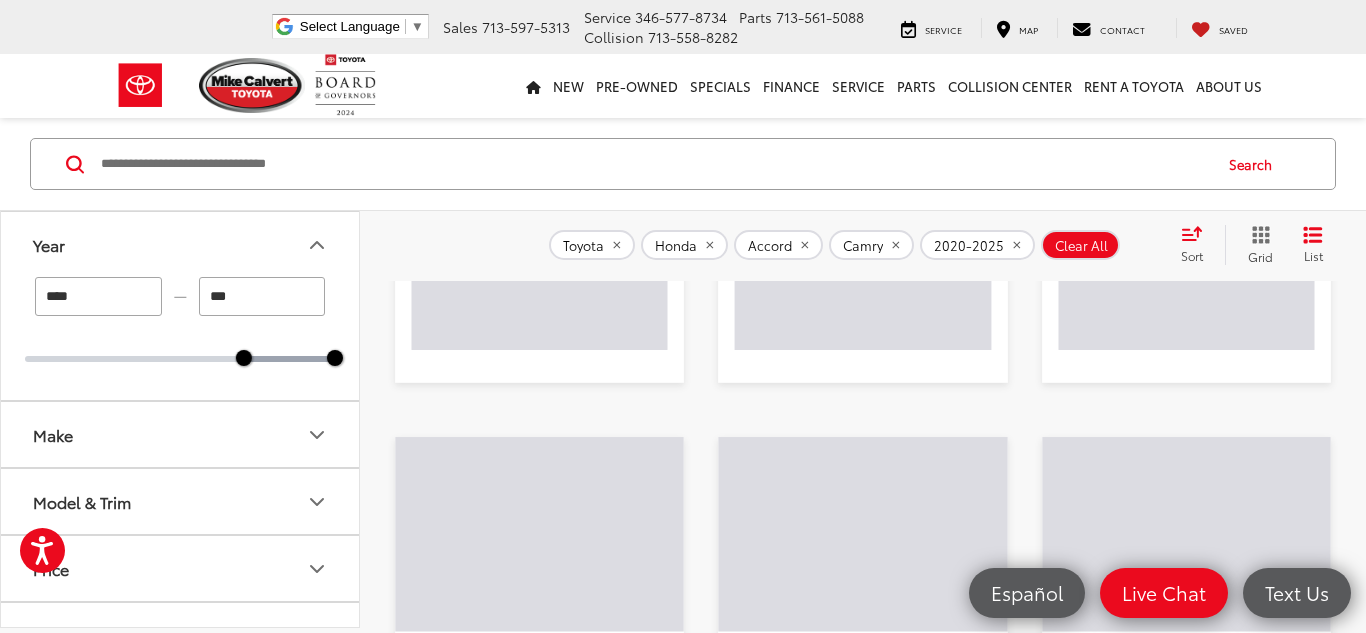 type on "****" 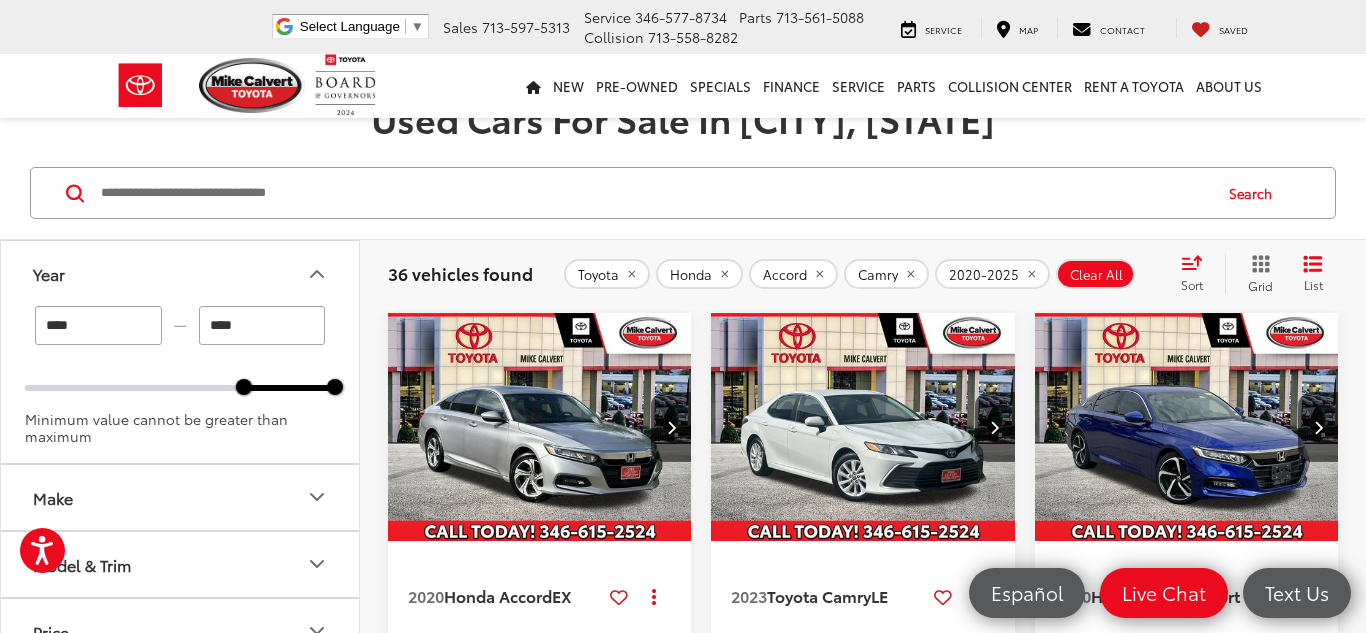 scroll, scrollTop: 93, scrollLeft: 0, axis: vertical 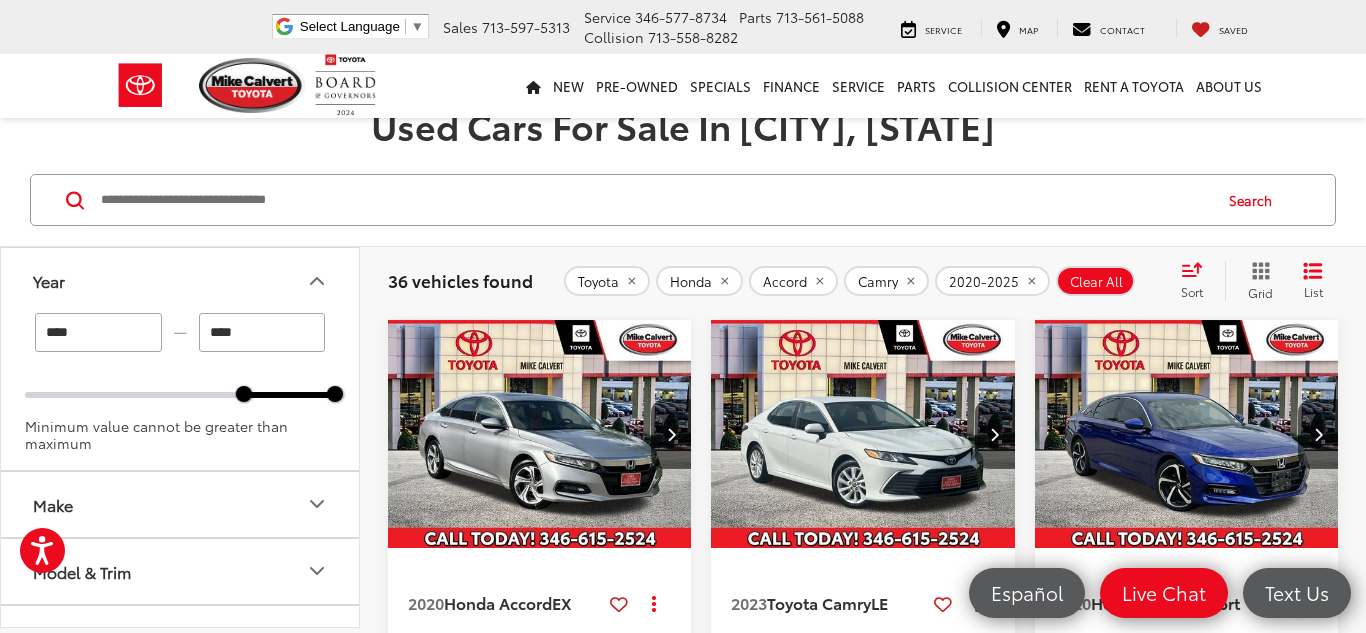 click at bounding box center (1187, 435) 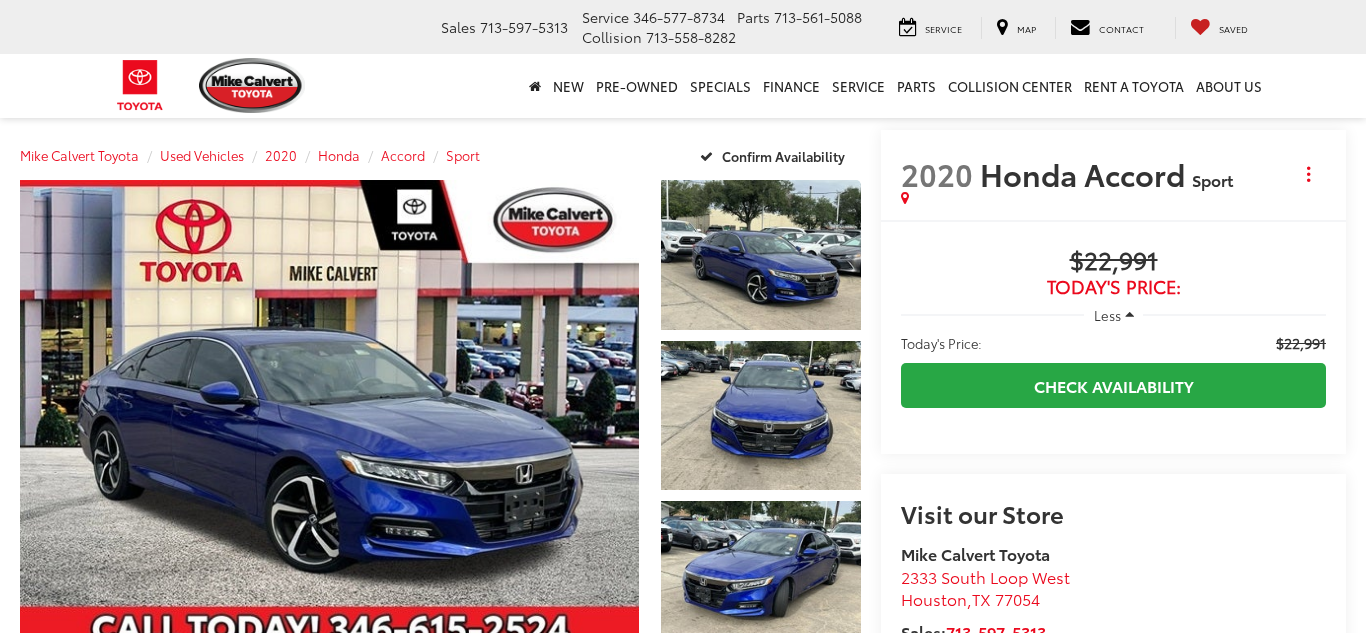 scroll, scrollTop: 0, scrollLeft: 0, axis: both 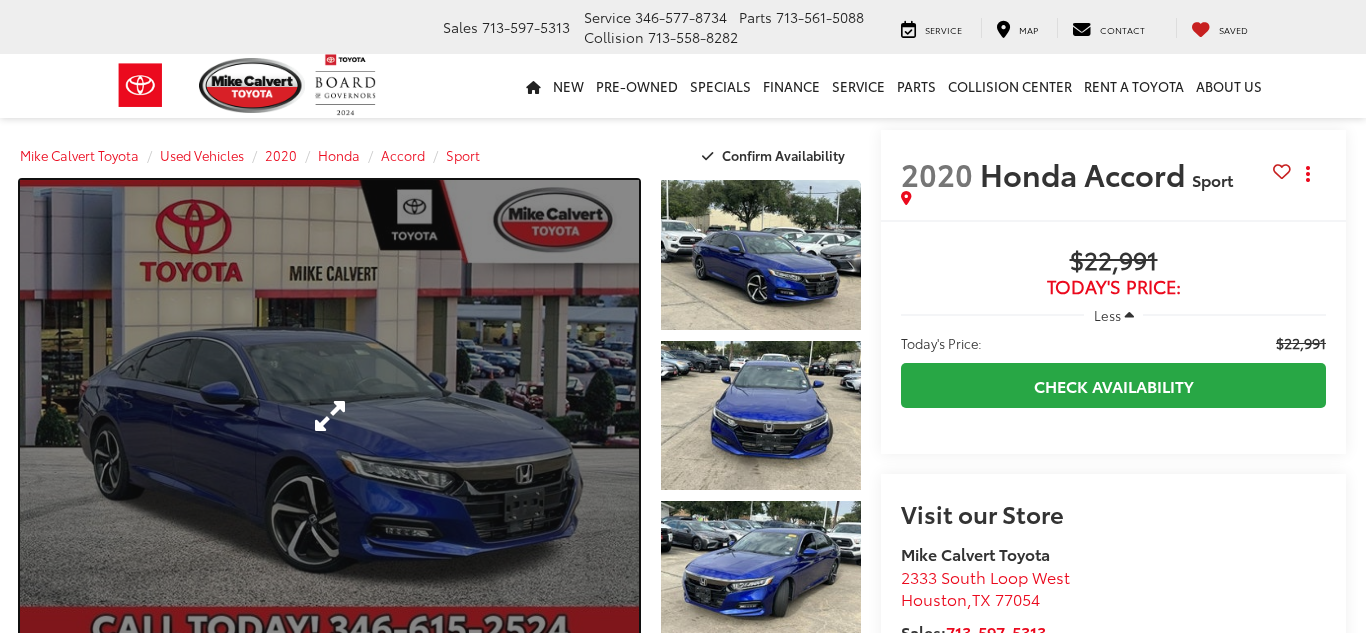 click at bounding box center [329, 415] 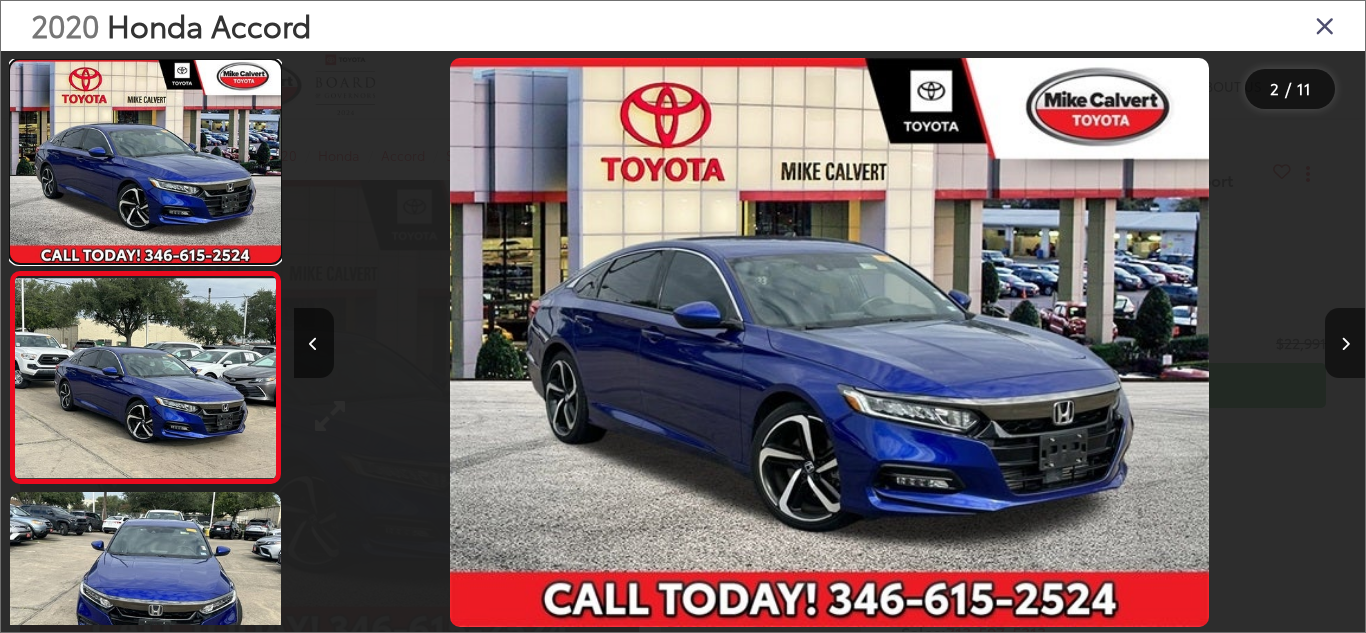 scroll, scrollTop: 0, scrollLeft: 1071, axis: horizontal 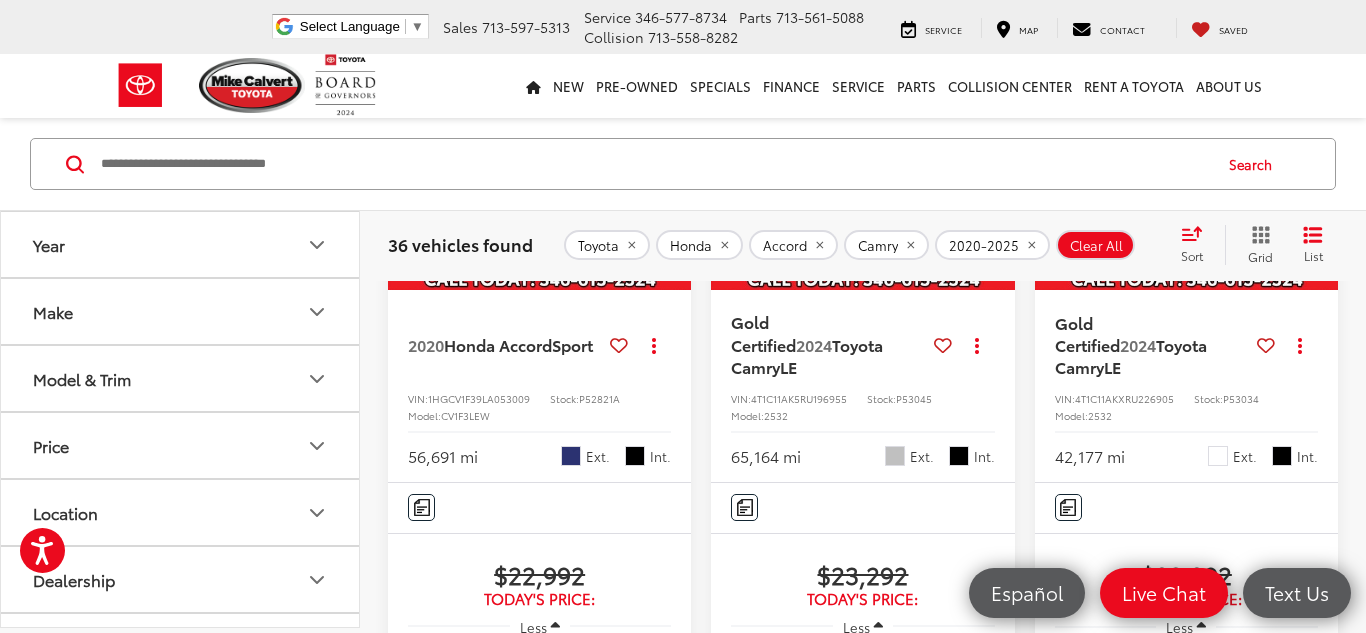 click at bounding box center (540, 177) 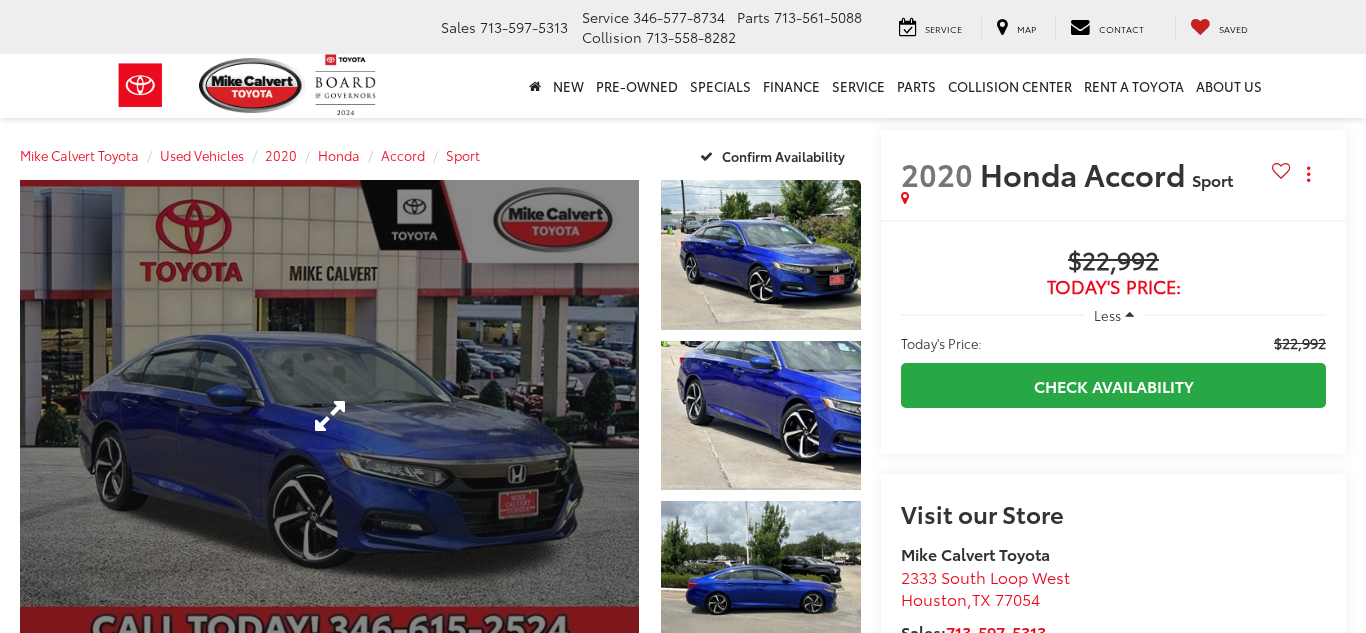 scroll, scrollTop: 0, scrollLeft: 0, axis: both 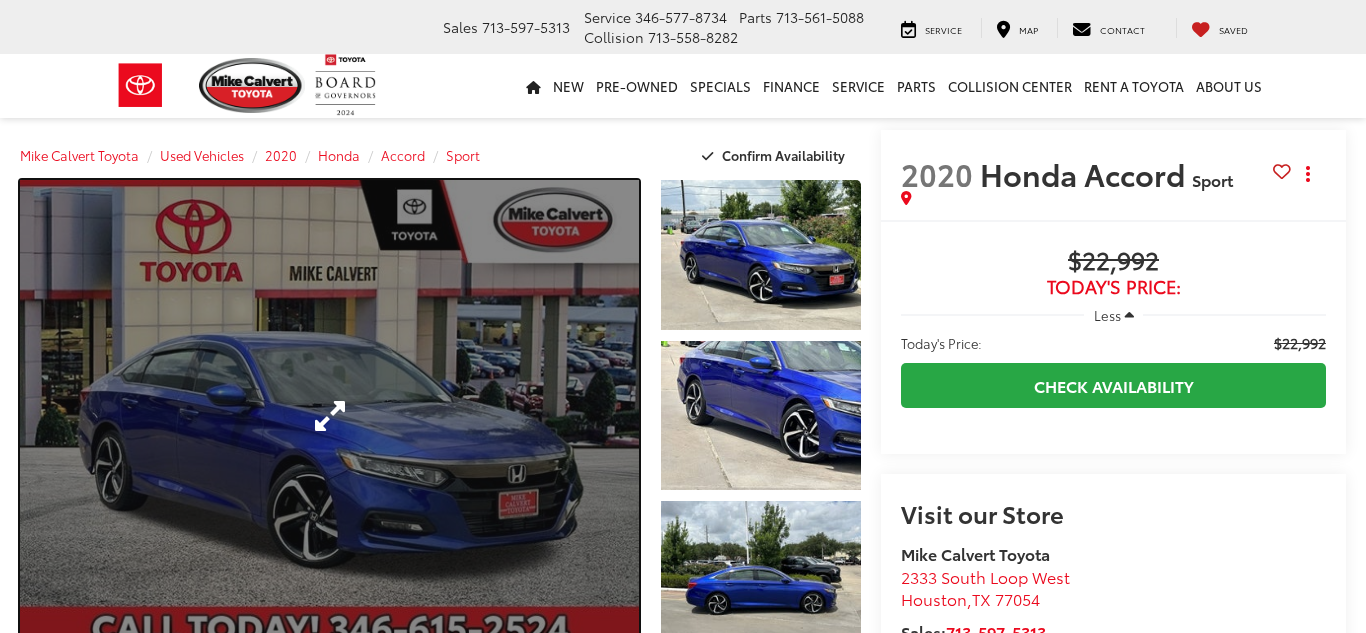 click at bounding box center [329, 415] 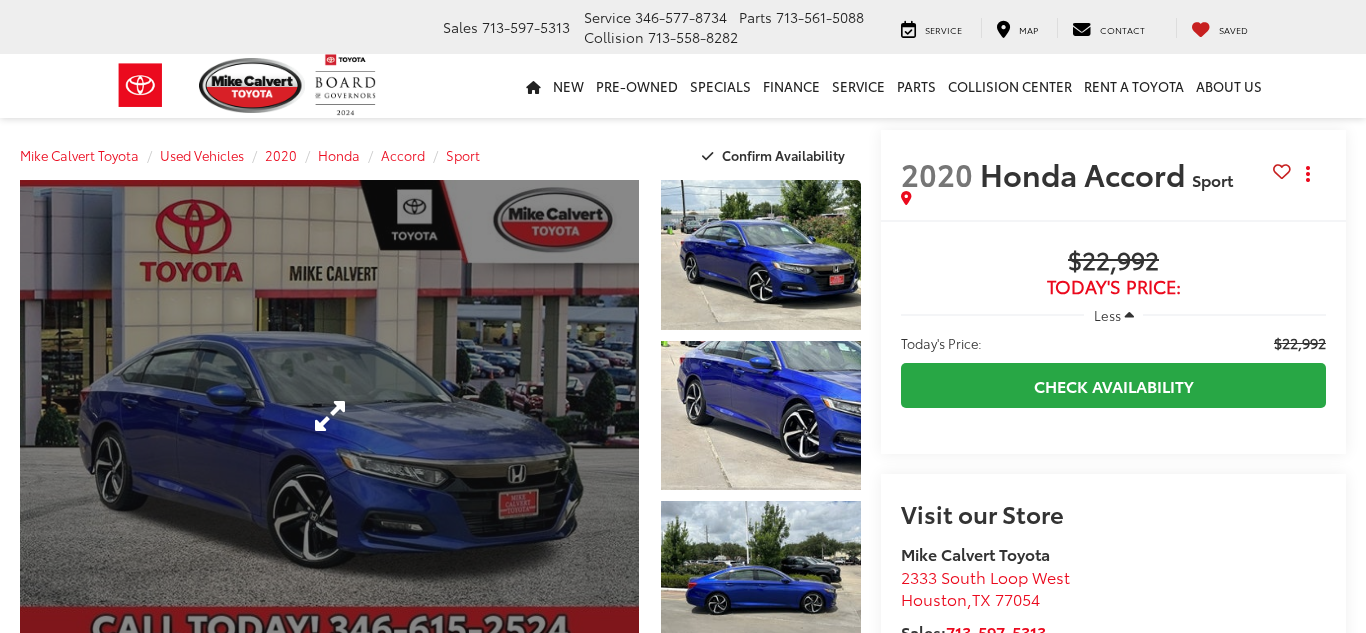 scroll, scrollTop: 0, scrollLeft: 0, axis: both 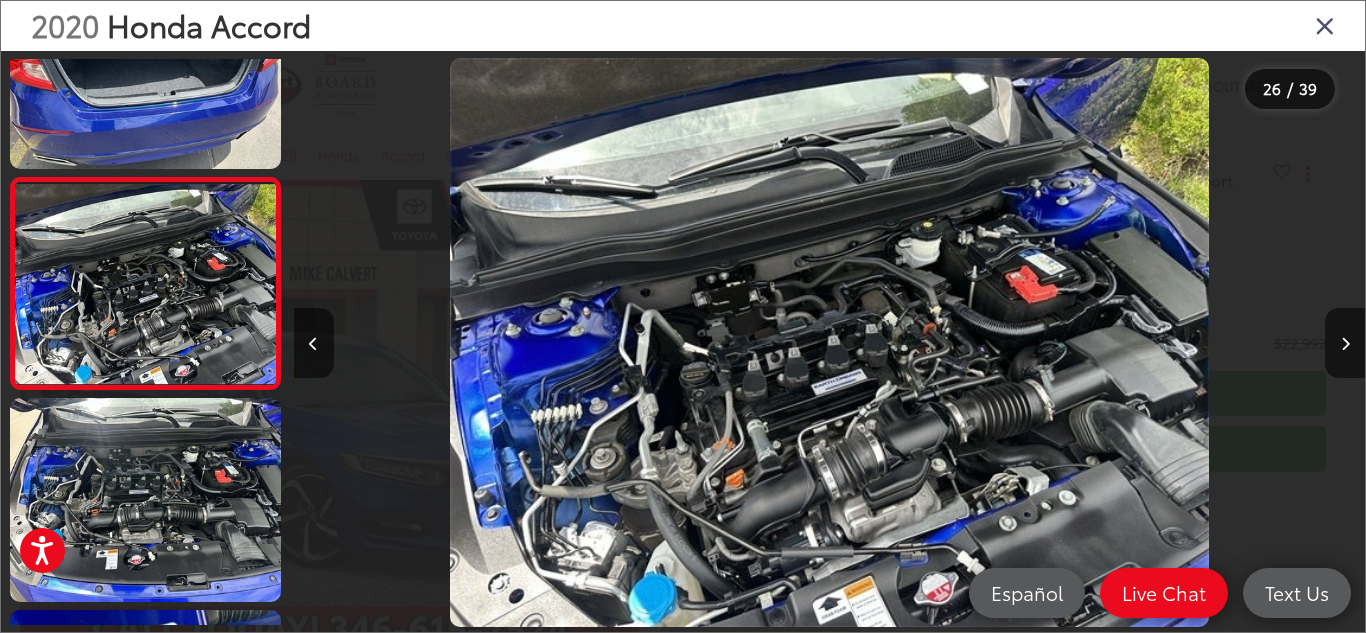 click at bounding box center (1325, 25) 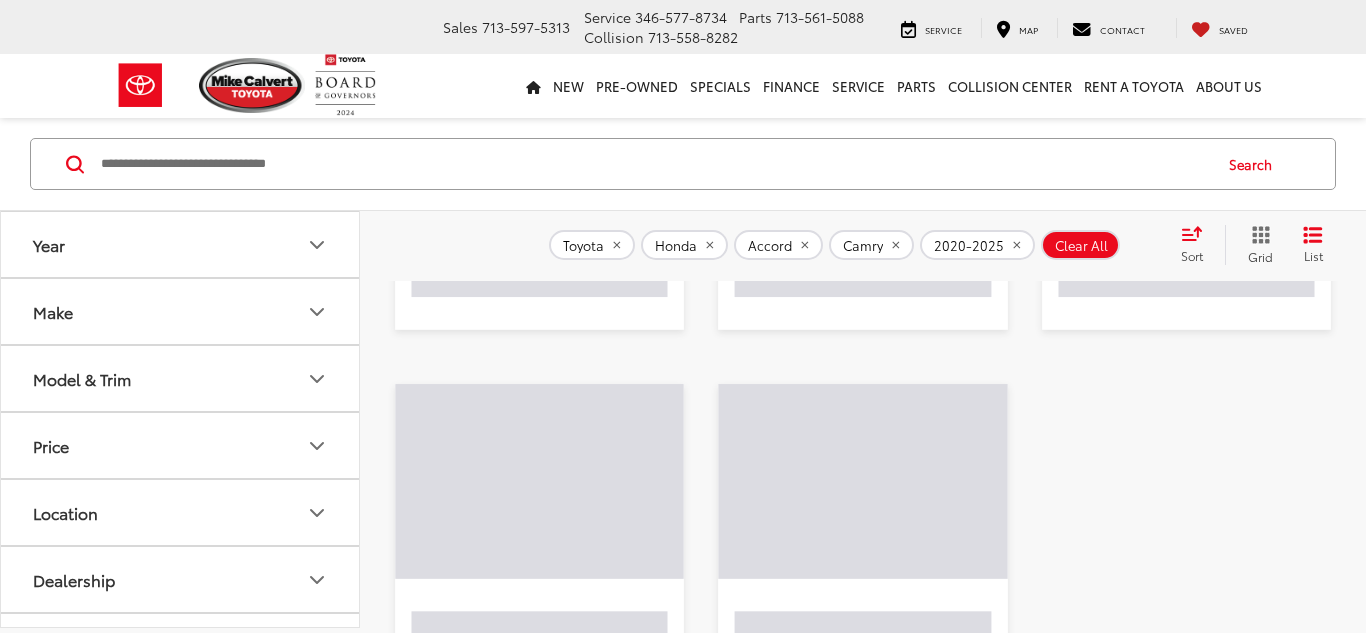 scroll, scrollTop: 1289, scrollLeft: 0, axis: vertical 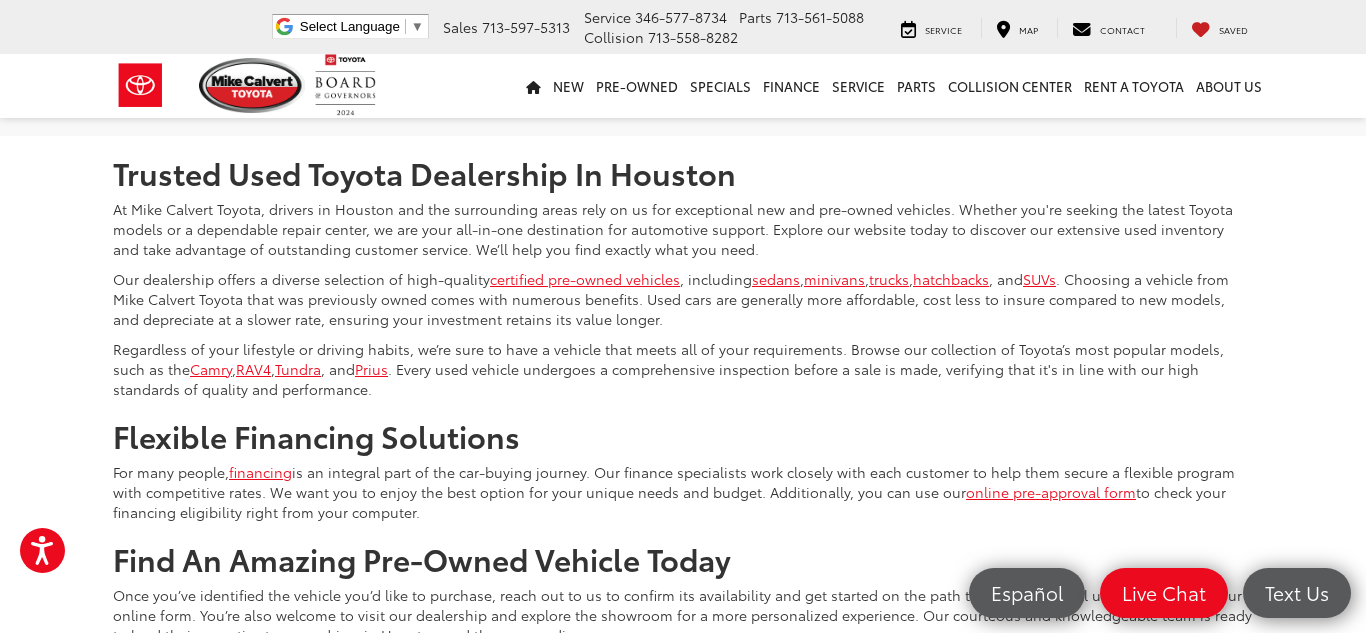 click on "2" at bounding box center [1040, 77] 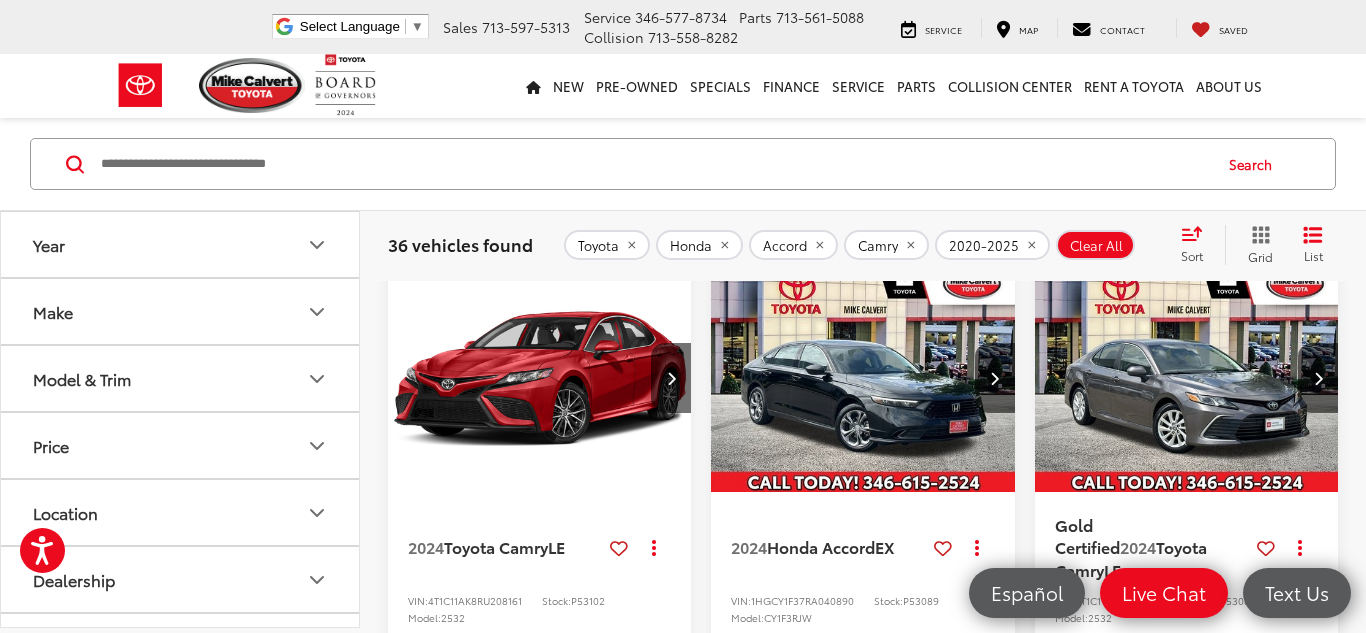 scroll, scrollTop: 148, scrollLeft: 0, axis: vertical 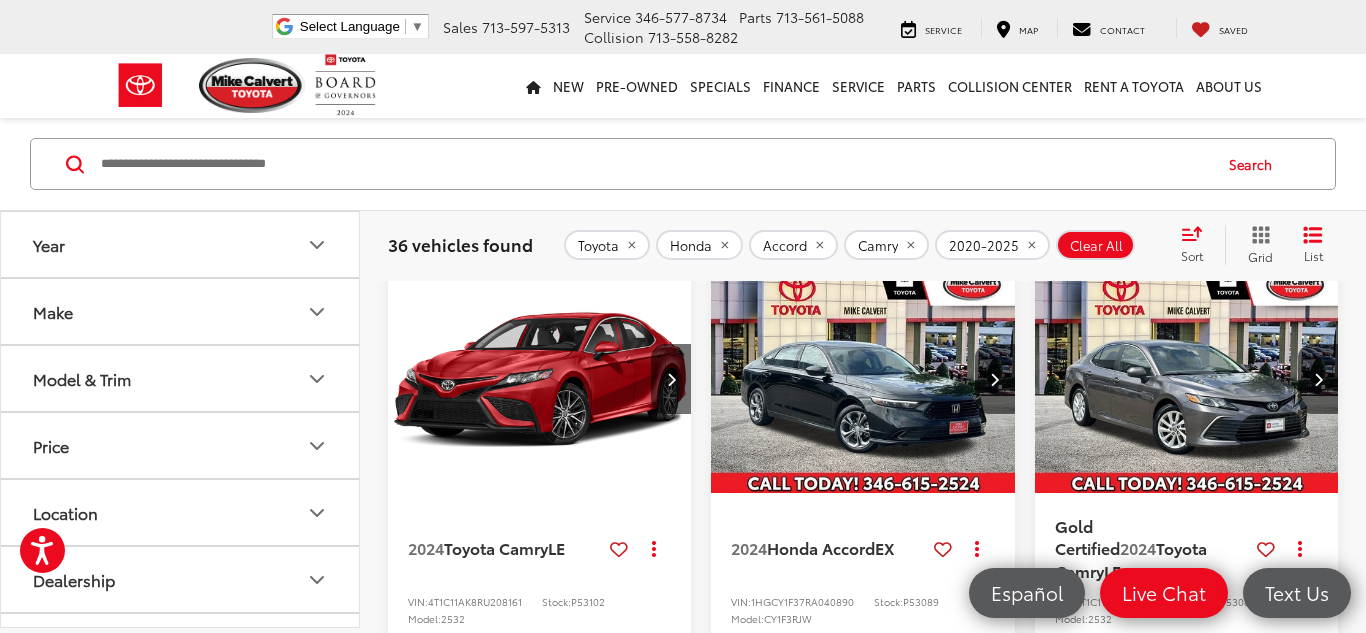 click at bounding box center [863, 380] 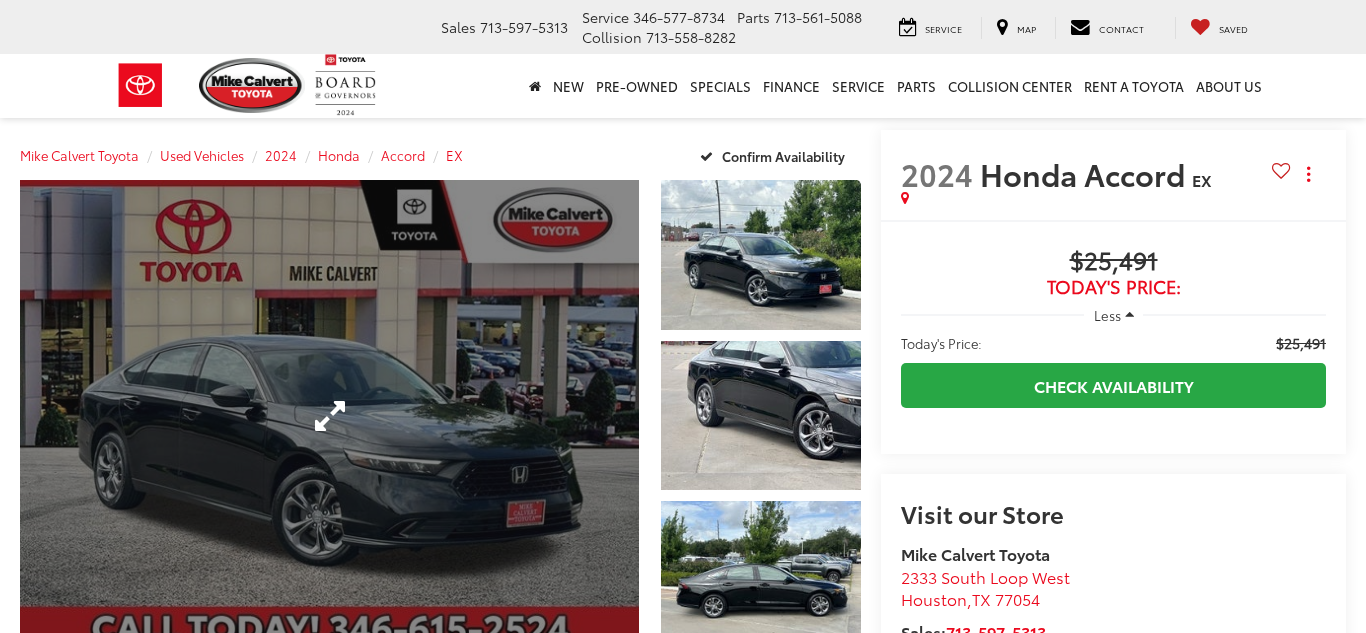 scroll, scrollTop: 0, scrollLeft: 0, axis: both 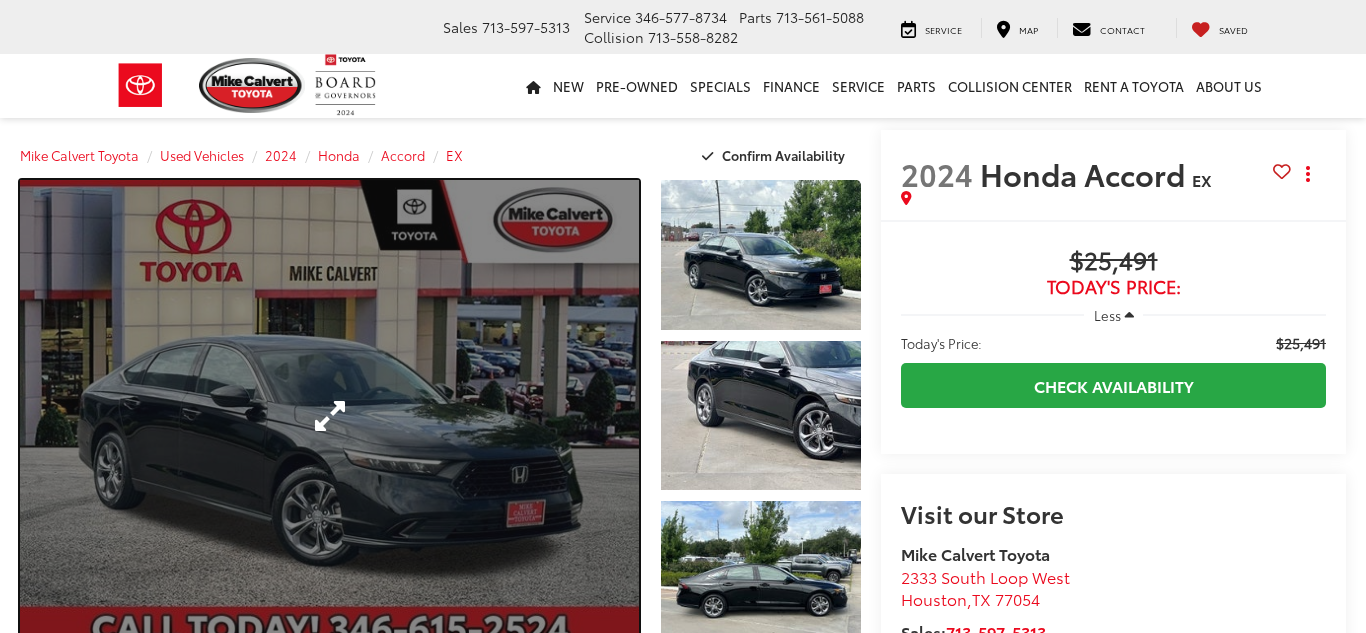 click at bounding box center (329, 415) 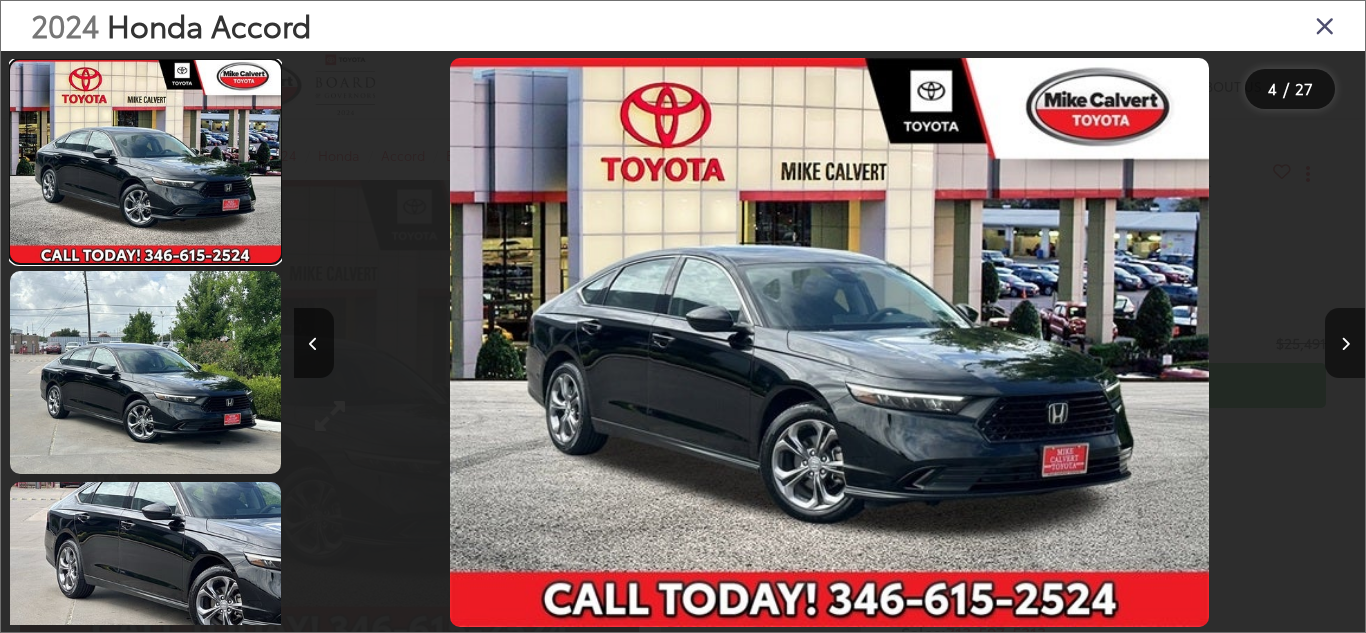 scroll, scrollTop: 0, scrollLeft: 2142, axis: horizontal 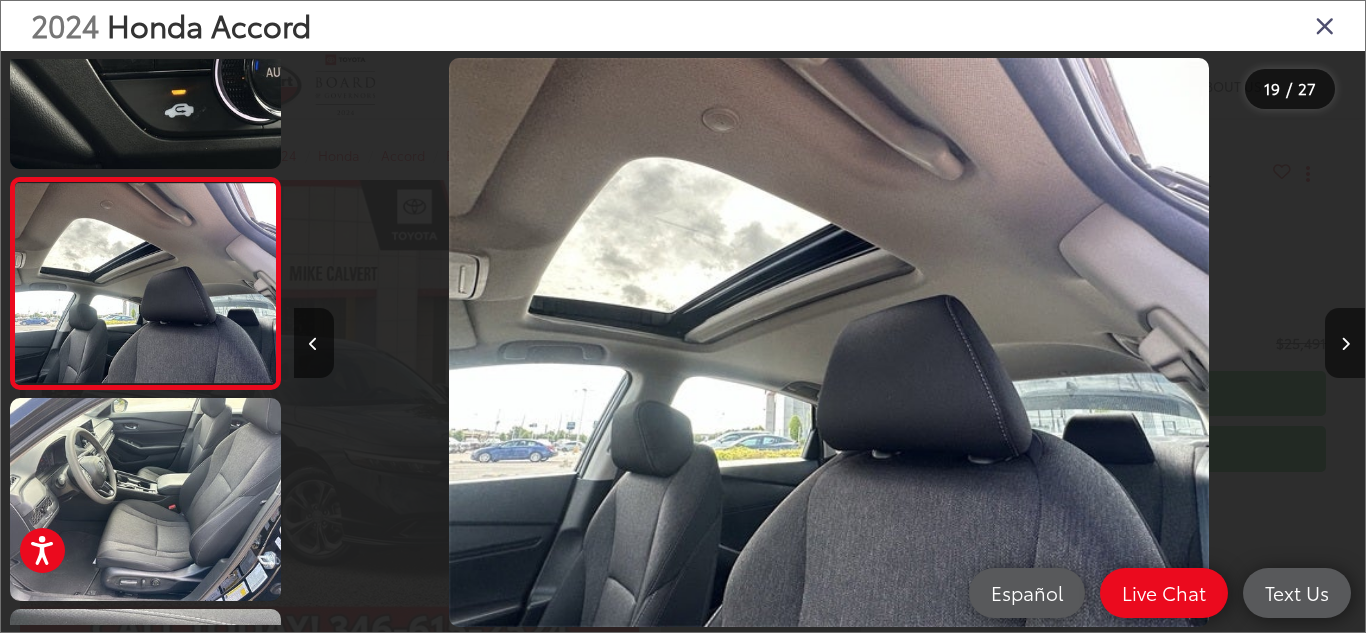 click at bounding box center [1325, 25] 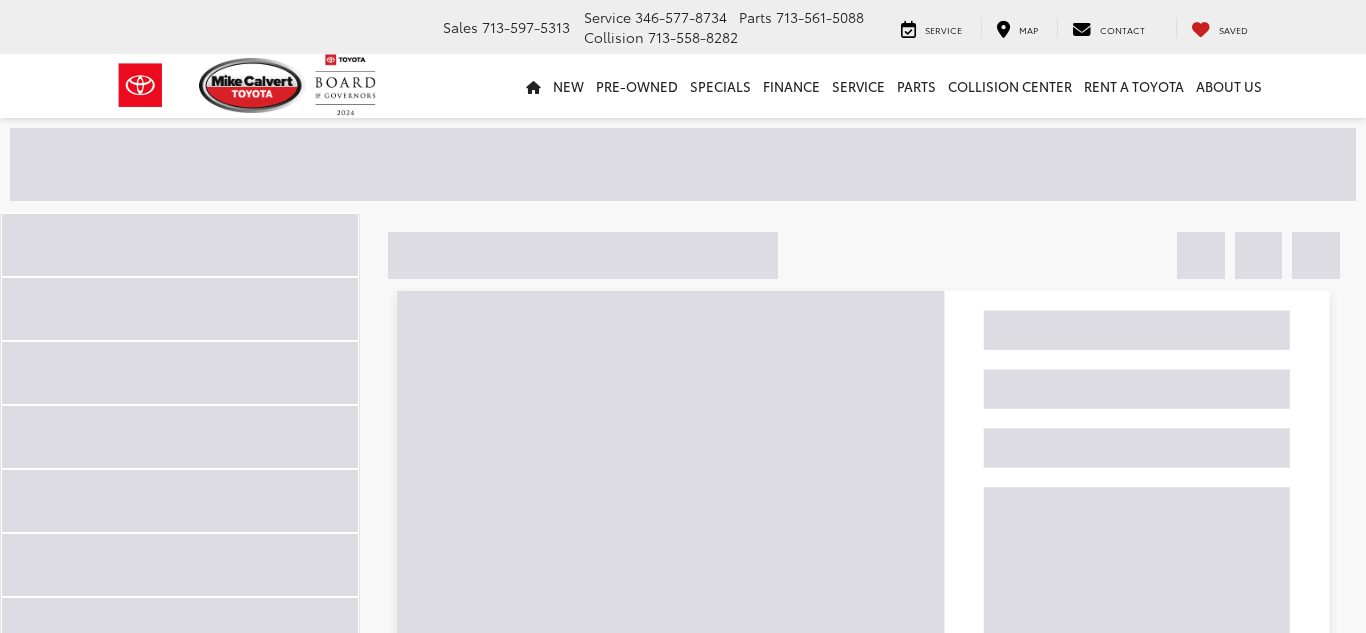 scroll, scrollTop: 148, scrollLeft: 0, axis: vertical 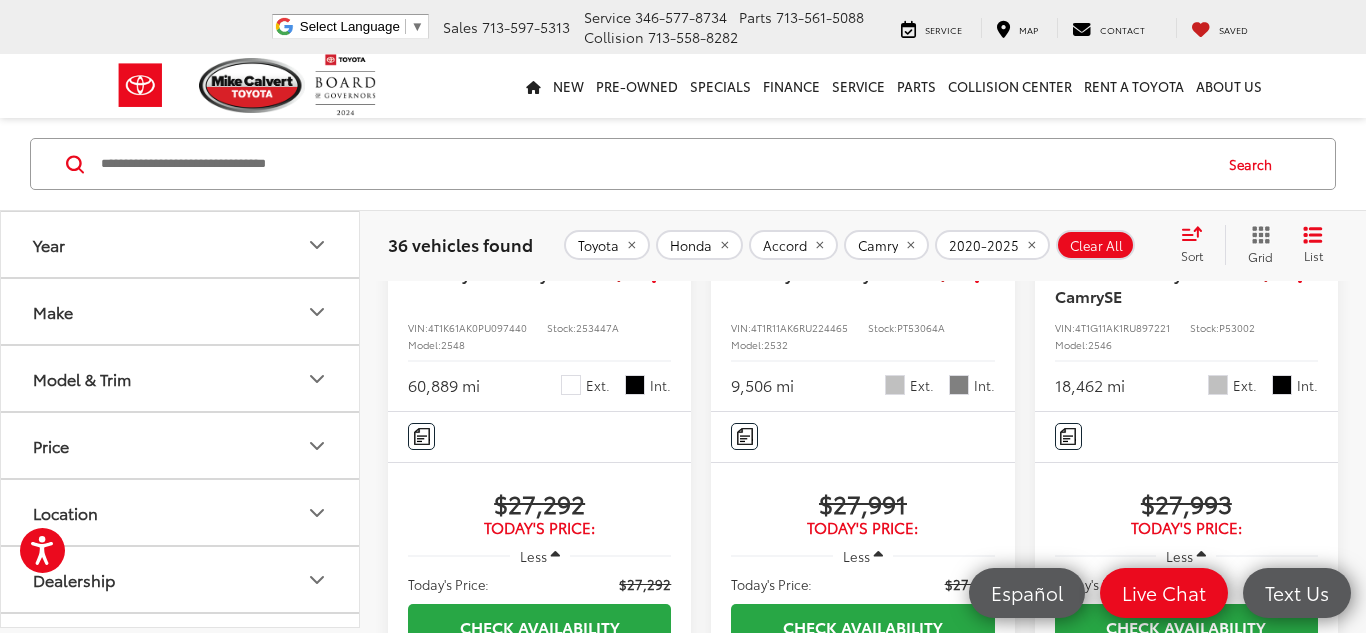 click at bounding box center [540, 106] 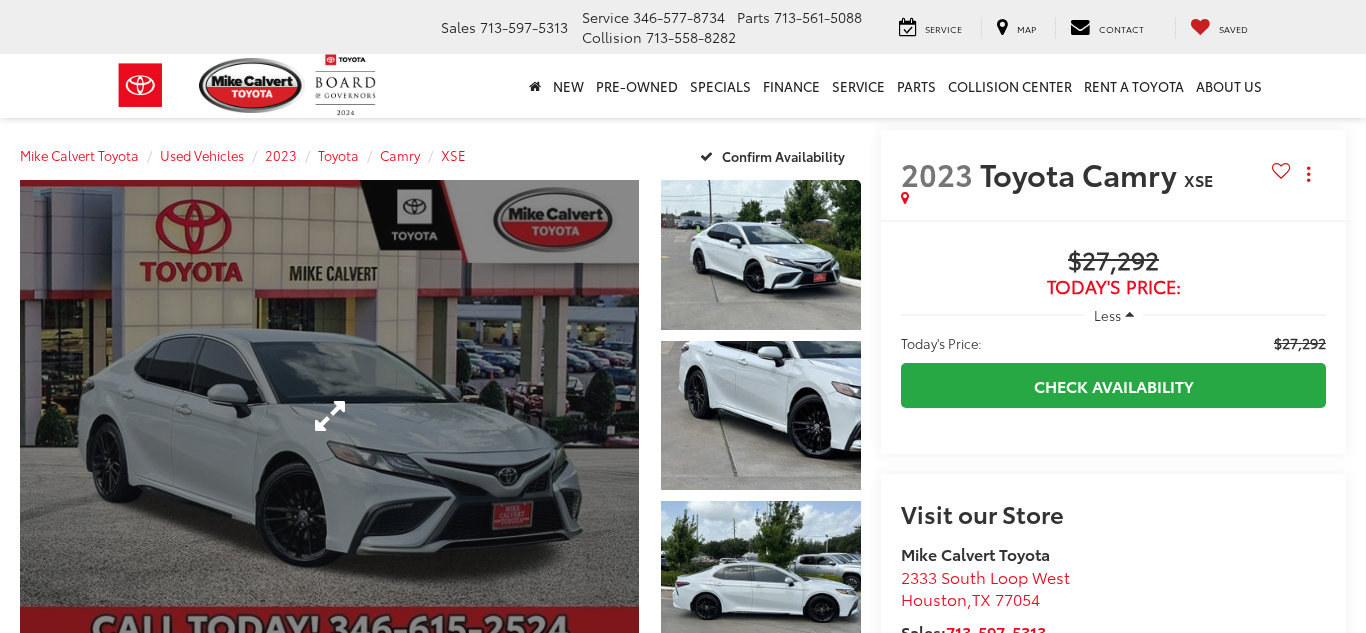 scroll, scrollTop: 0, scrollLeft: 0, axis: both 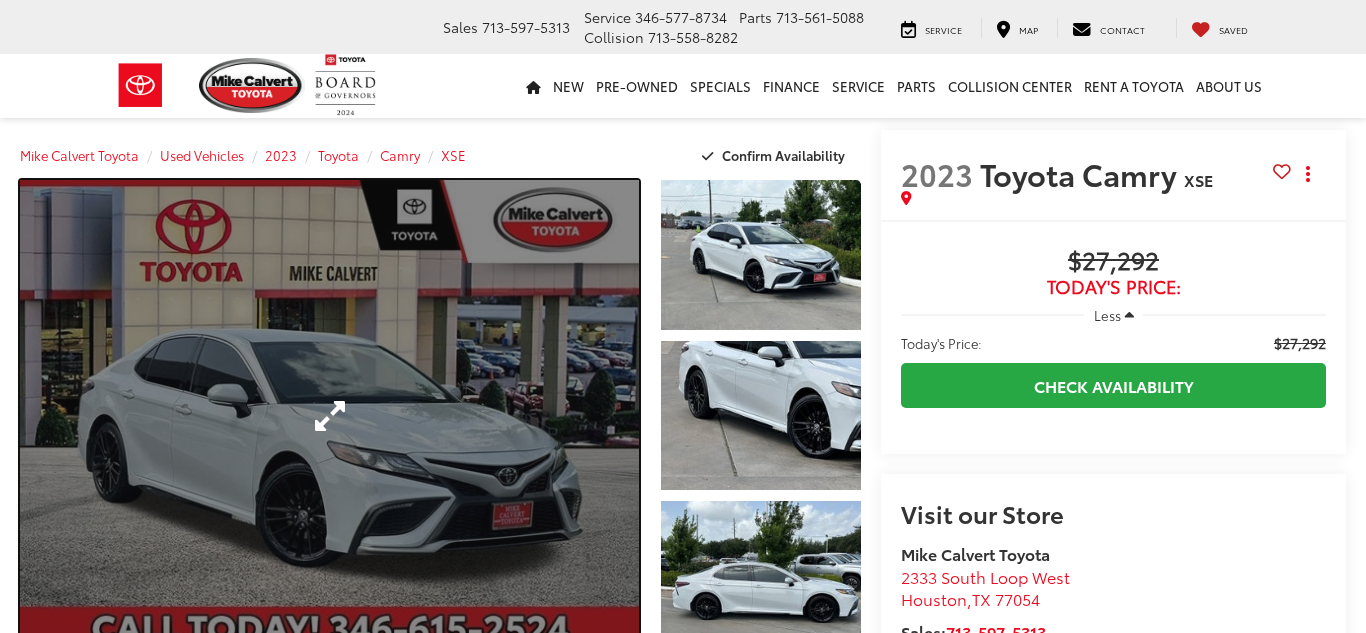 click at bounding box center (329, 415) 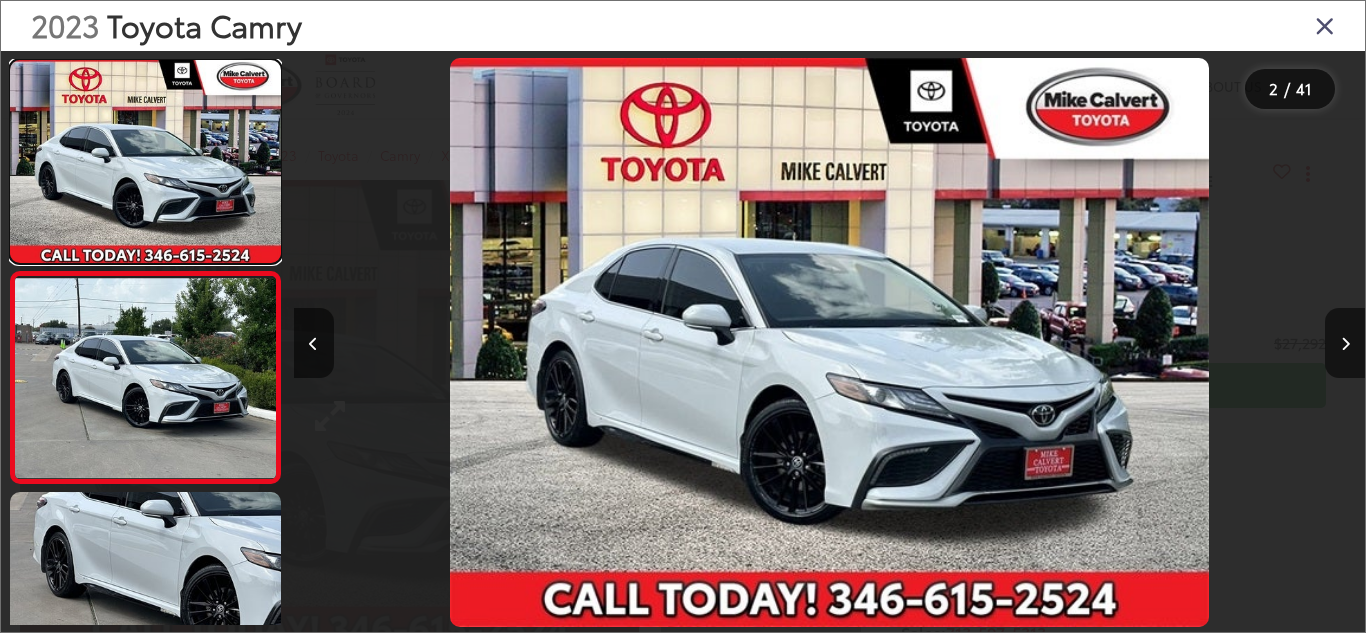 scroll, scrollTop: 0, scrollLeft: 1071, axis: horizontal 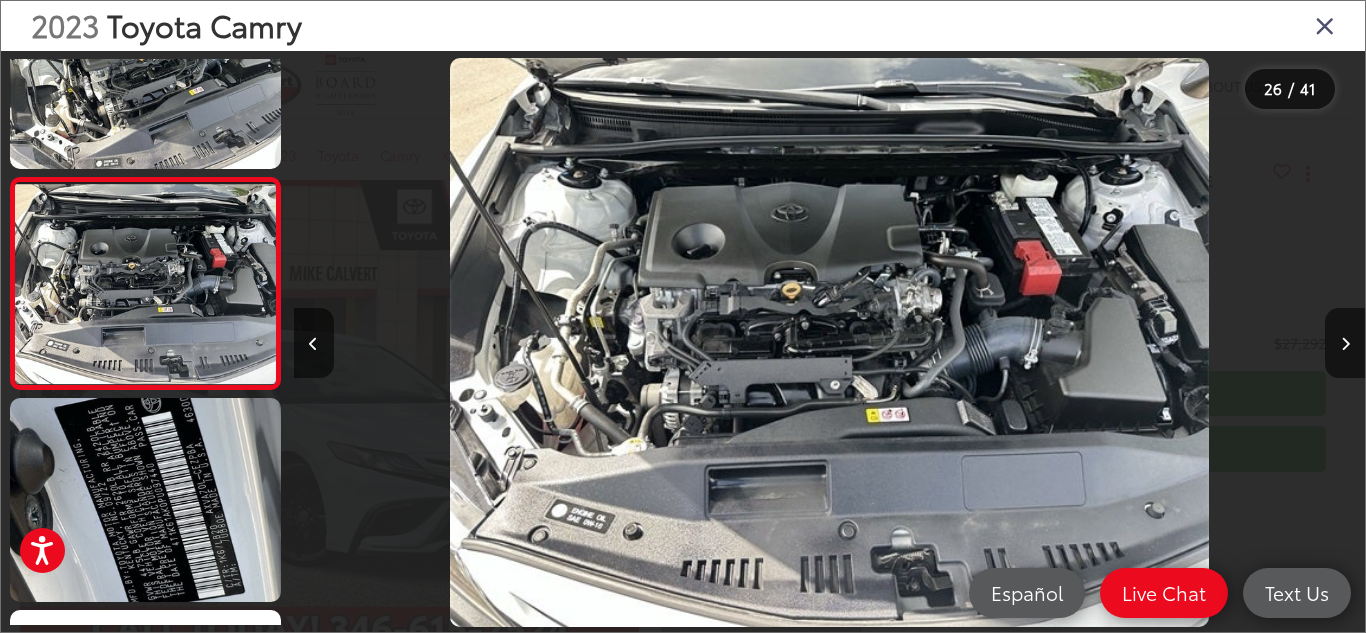 click at bounding box center [1325, 25] 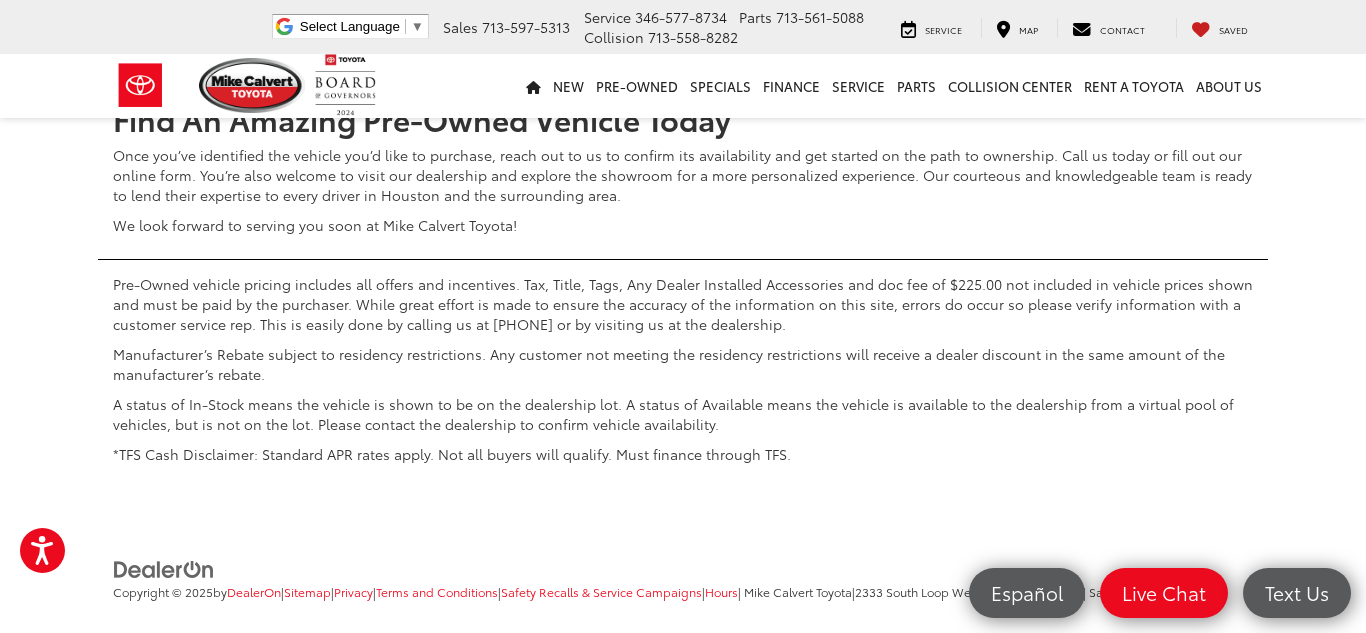 scroll, scrollTop: 5165, scrollLeft: 0, axis: vertical 